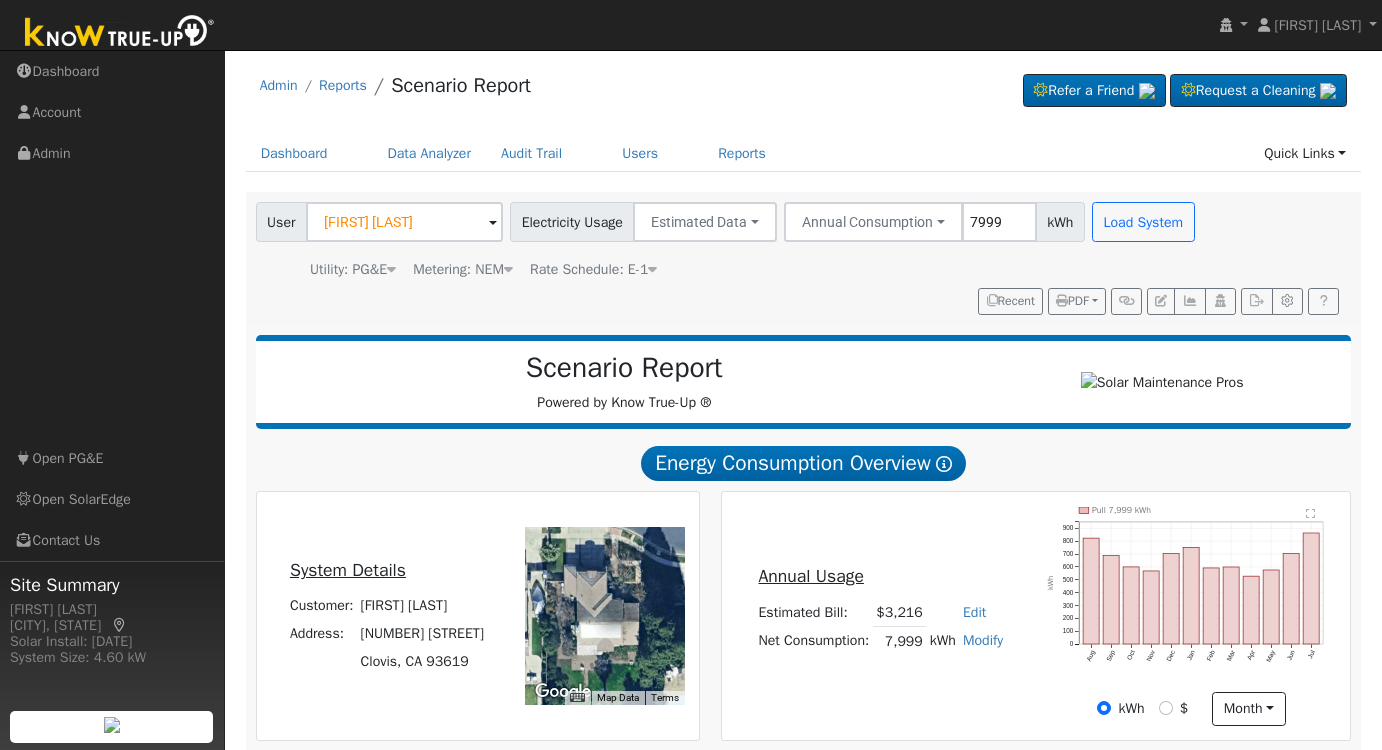 scroll, scrollTop: 0, scrollLeft: 0, axis: both 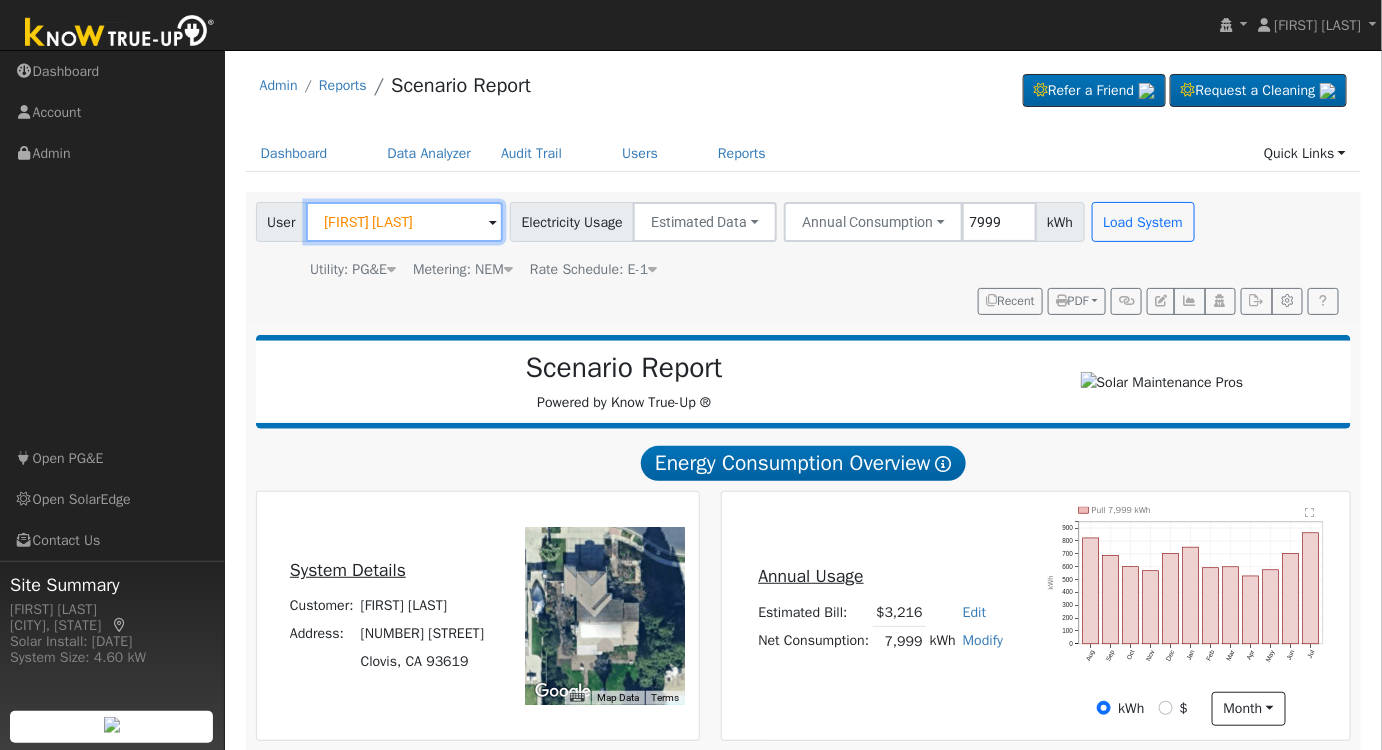 click on "[FIRST] [LAST]" at bounding box center [404, 222] 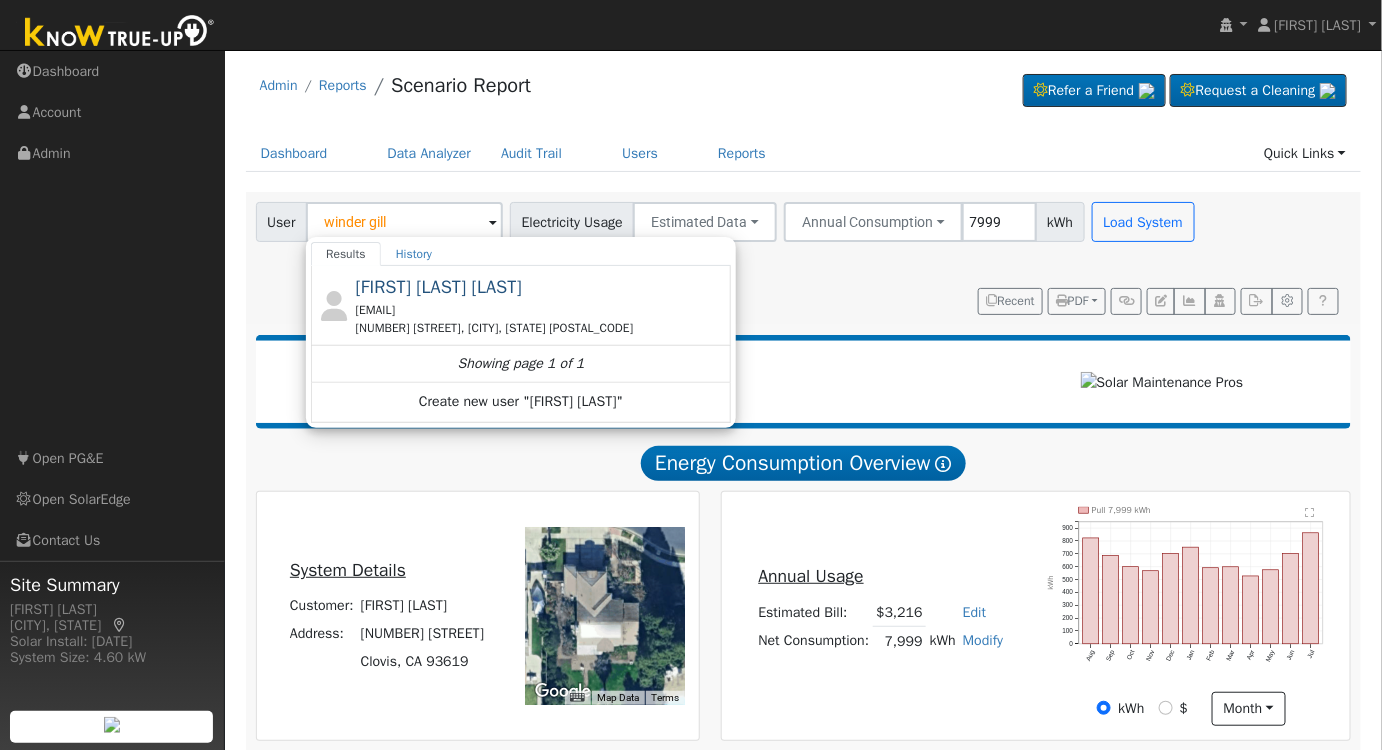 click on "Winder Singh Gill windergill85@gmail.com 5818 East Byrd Avenue, Fresno, CA 93727" at bounding box center [541, 305] 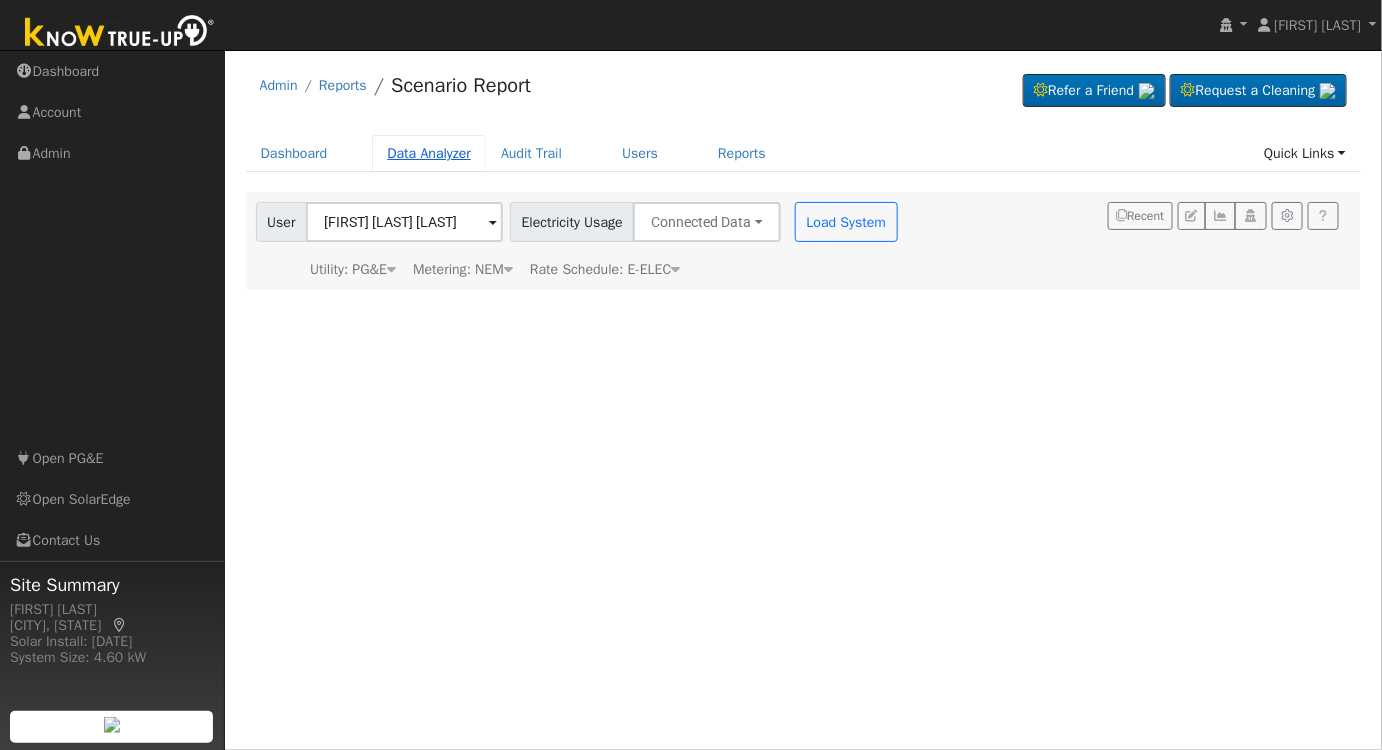 click on "Data Analyzer" at bounding box center [429, 153] 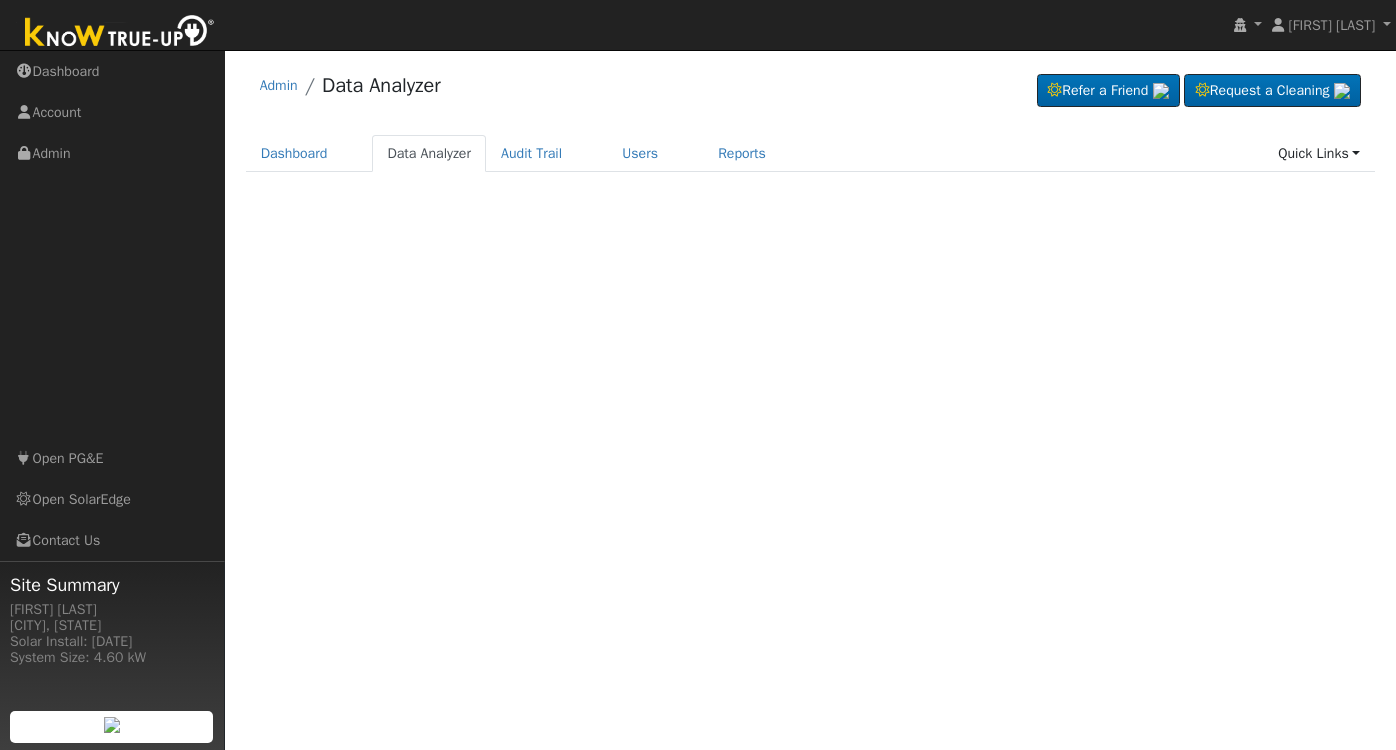 scroll, scrollTop: 0, scrollLeft: 0, axis: both 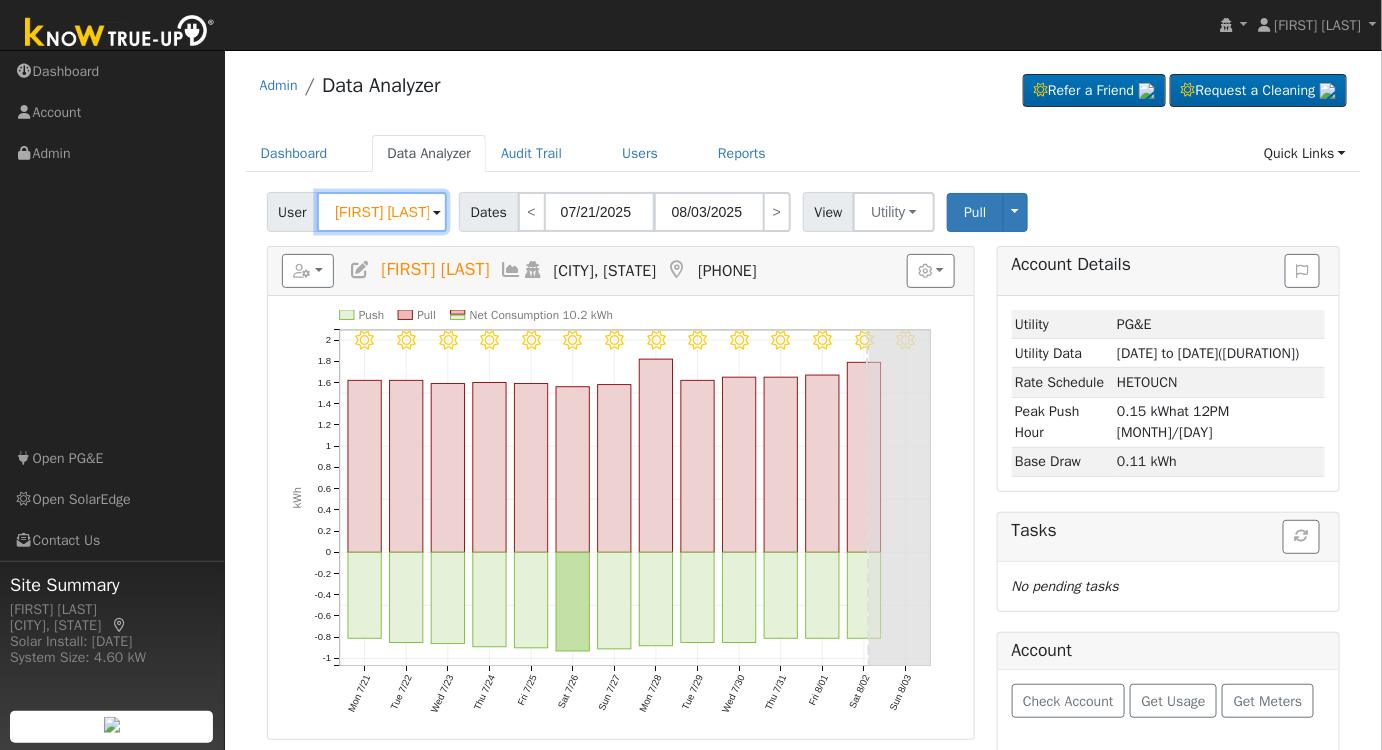 drag, startPoint x: 410, startPoint y: 211, endPoint x: 204, endPoint y: 200, distance: 206.29349 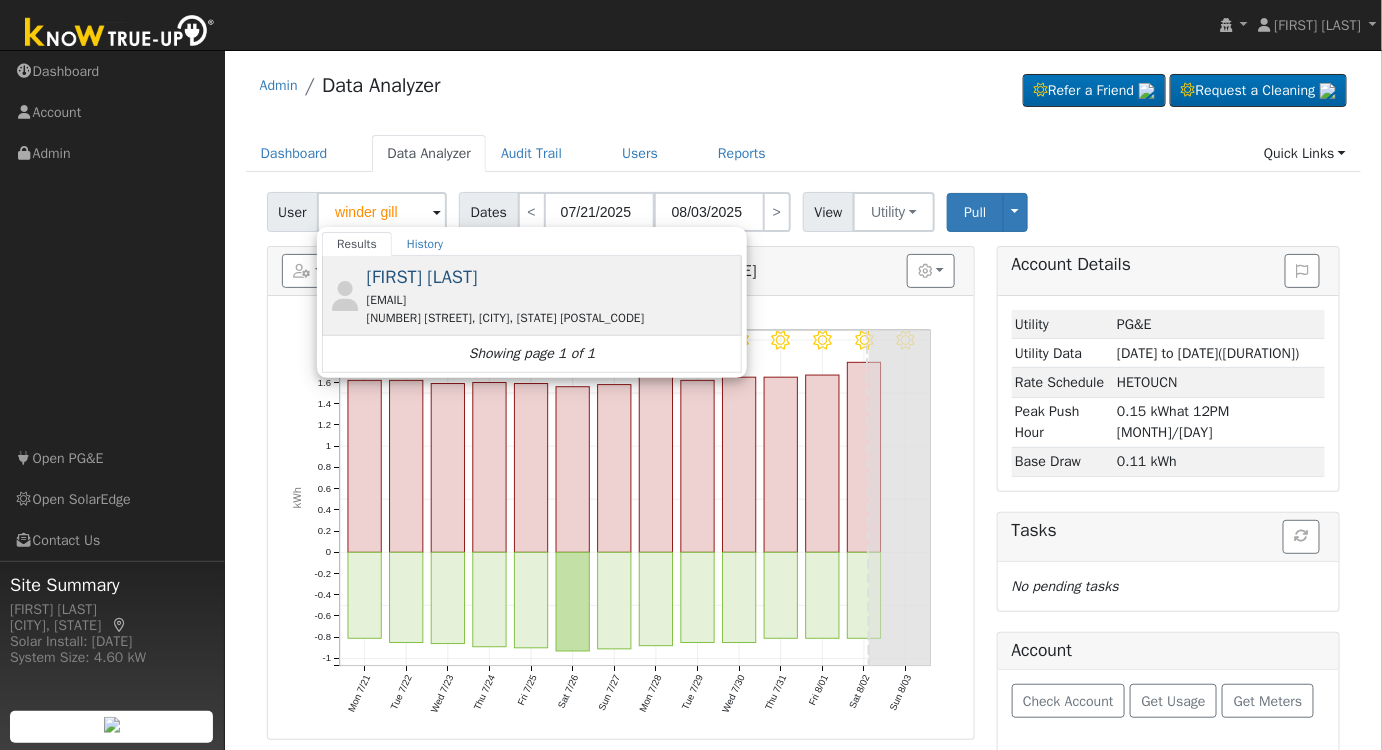 click on "[EMAIL]" at bounding box center [552, 300] 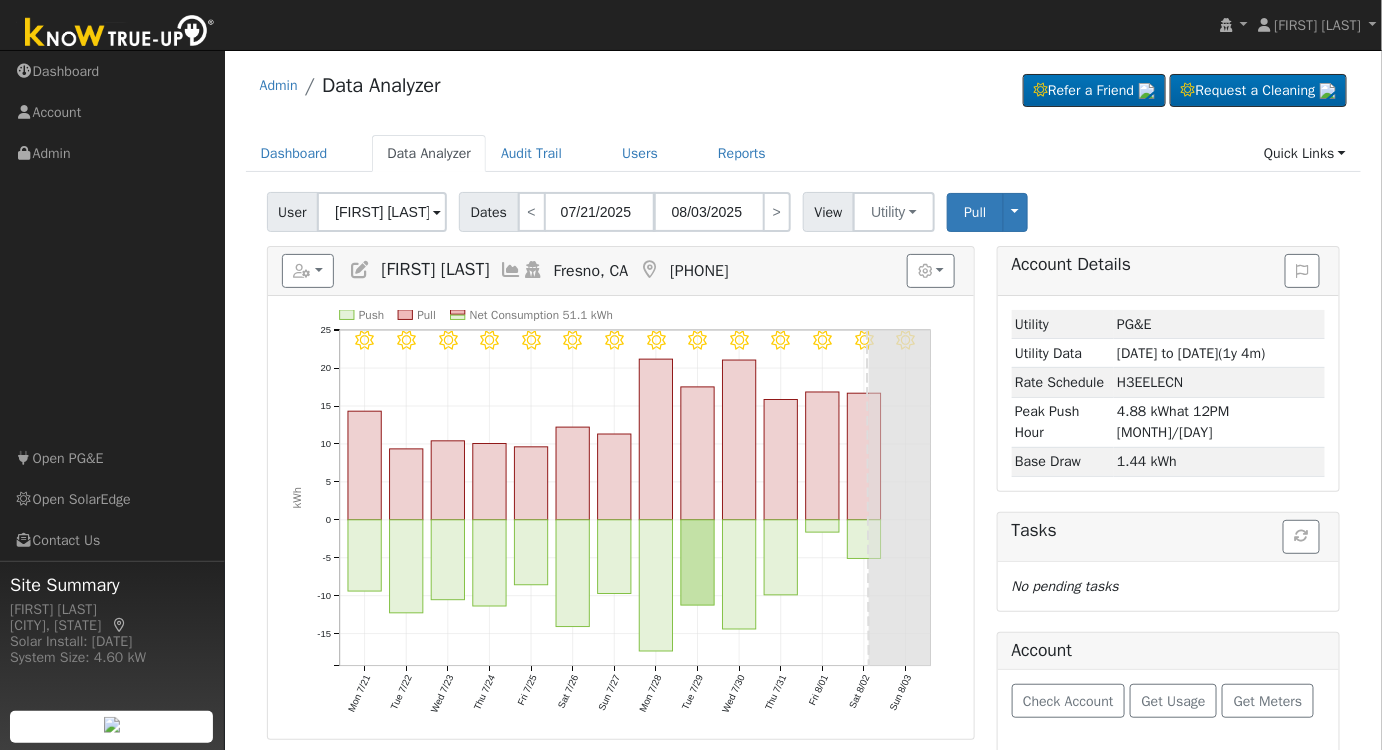 click at bounding box center [511, 270] 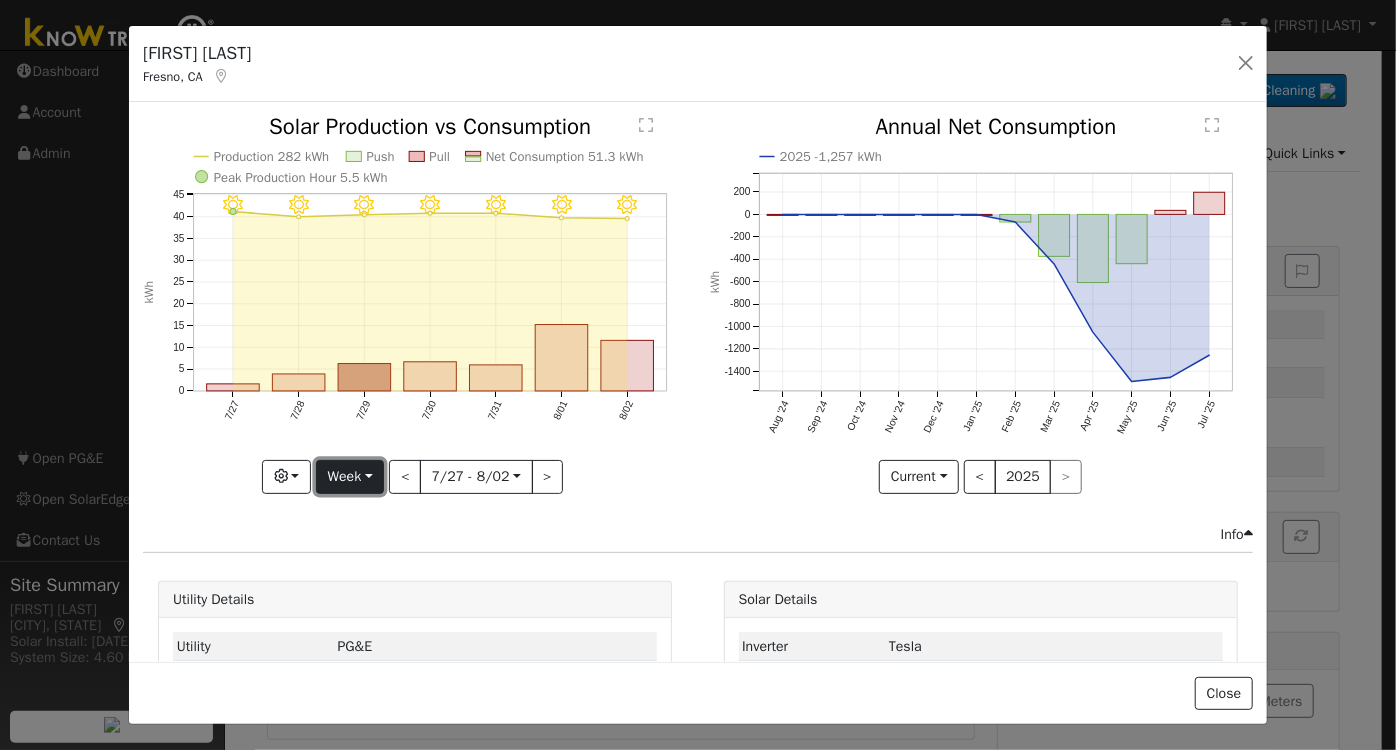 click on "Week" at bounding box center [350, 477] 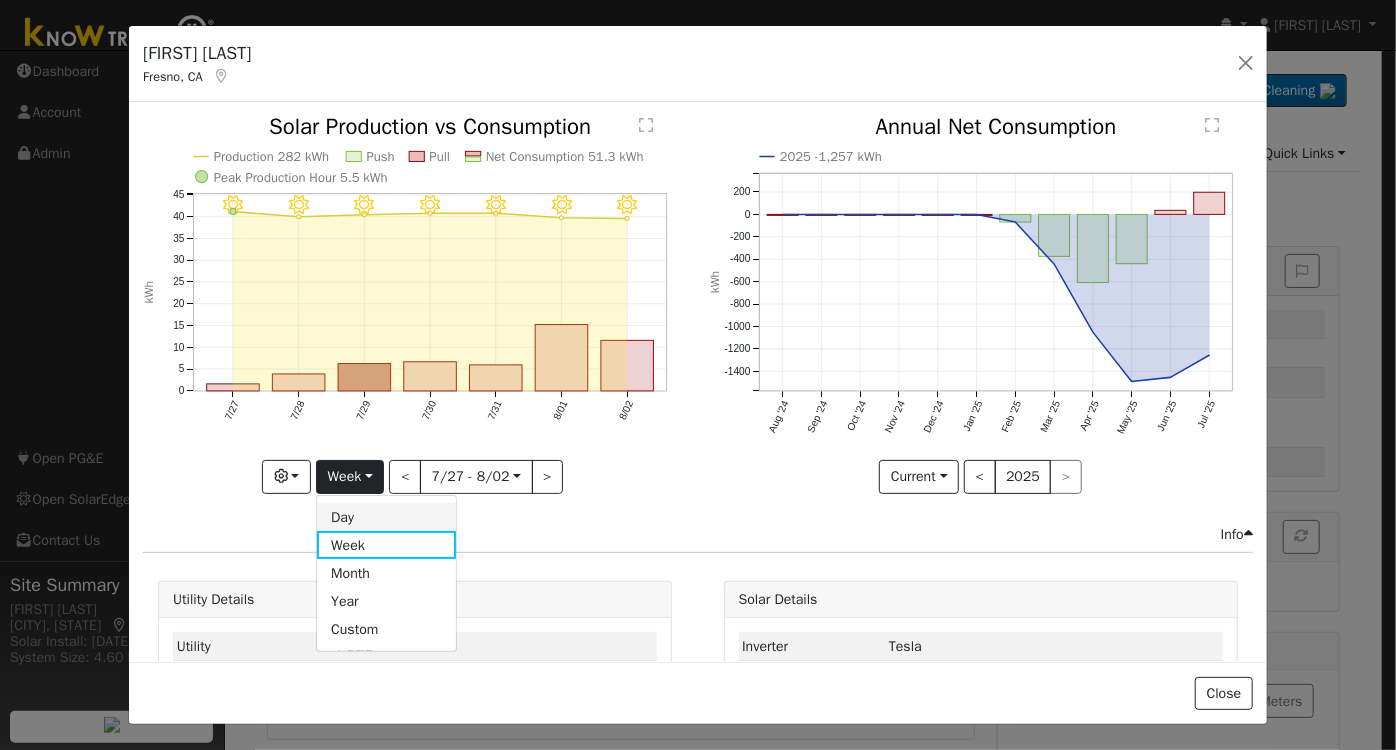 click on "Day" at bounding box center (386, 517) 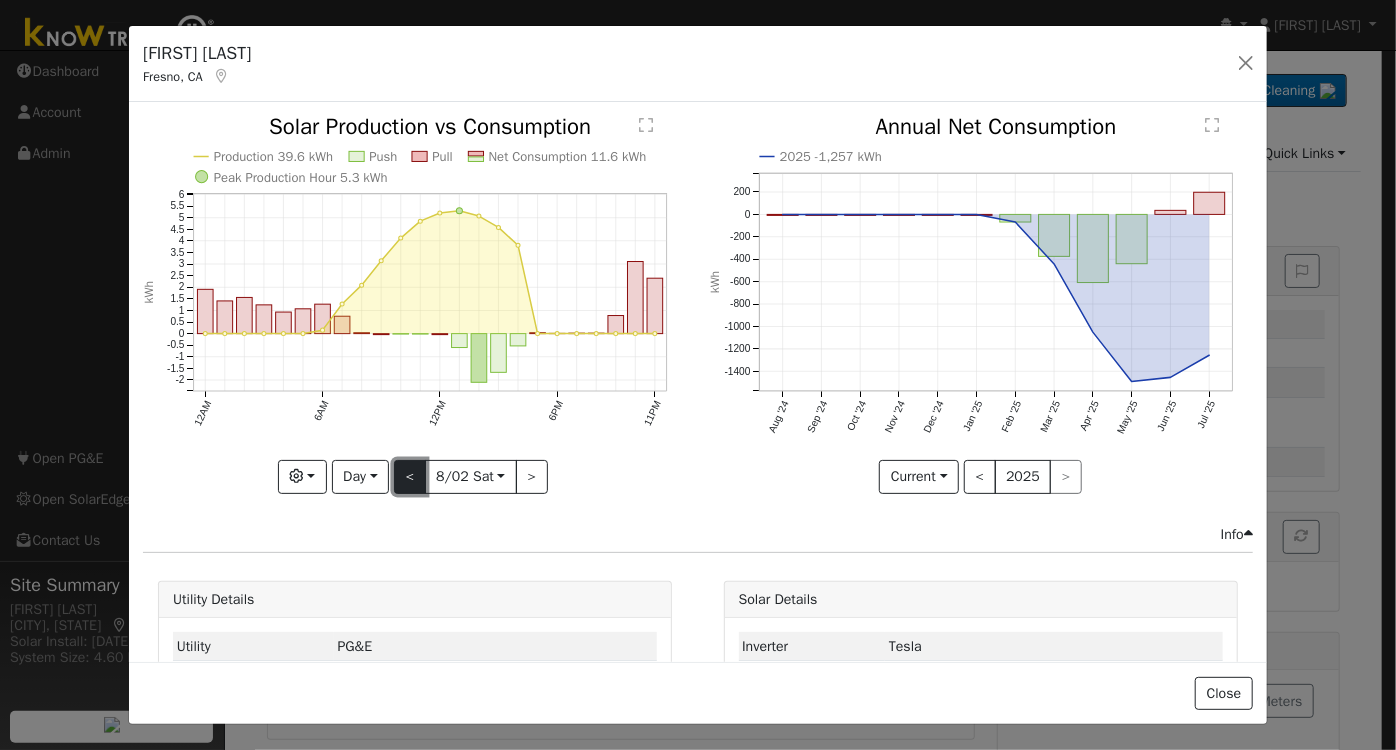 click on "<" at bounding box center (410, 477) 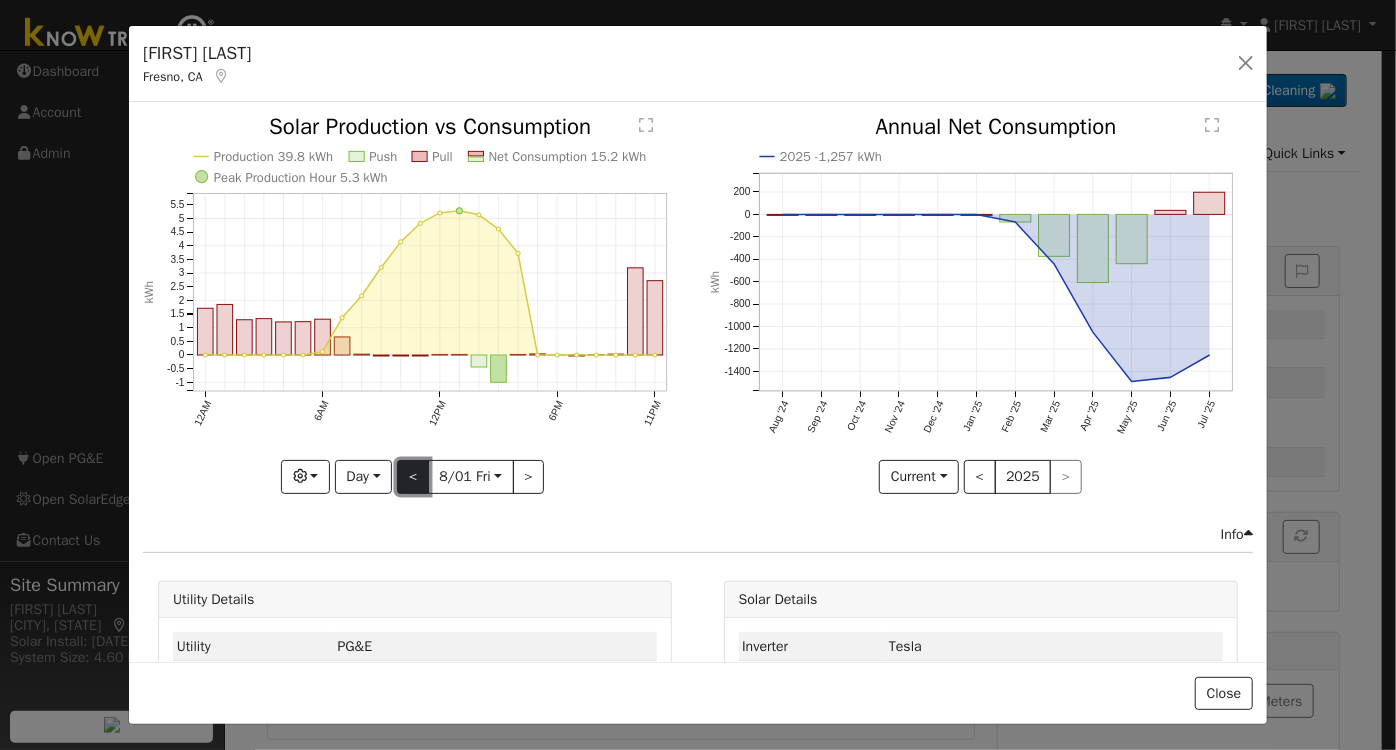 click on "<" at bounding box center [413, 477] 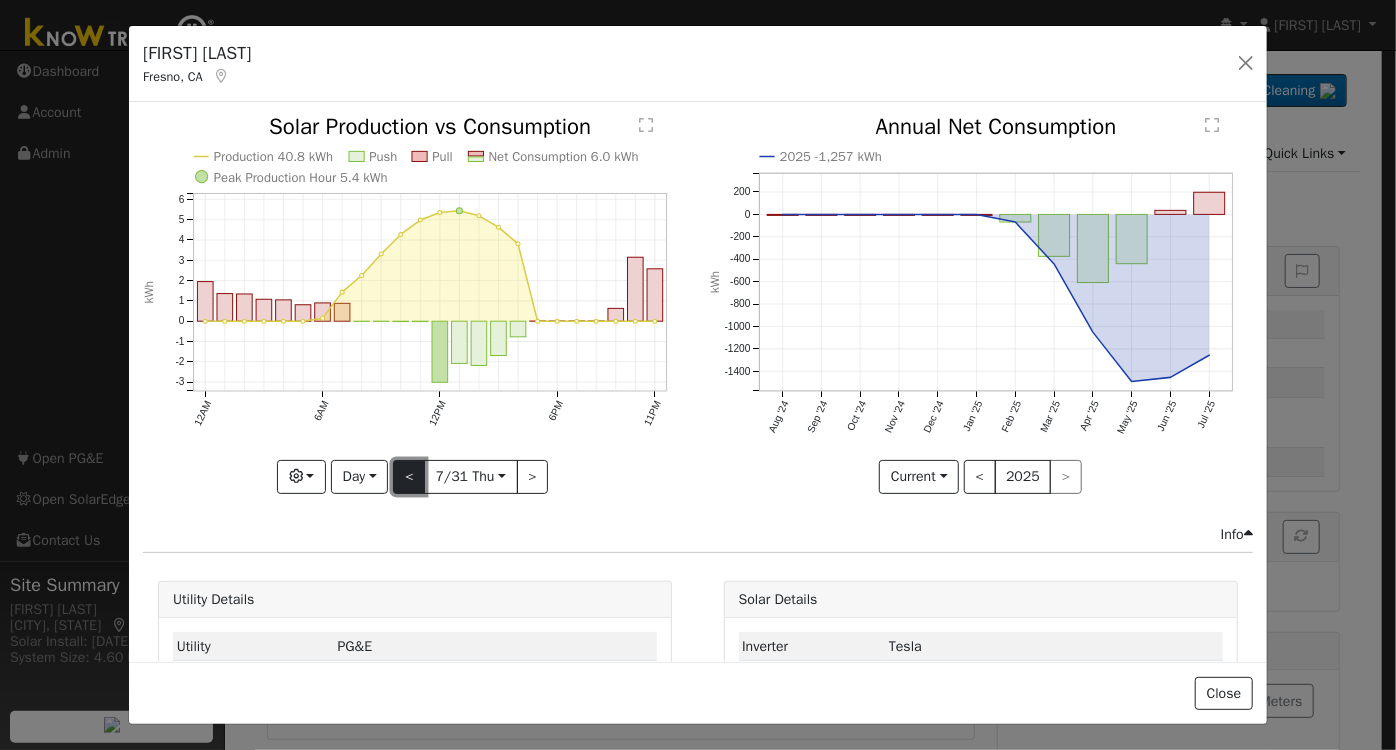 click on "<" at bounding box center (409, 477) 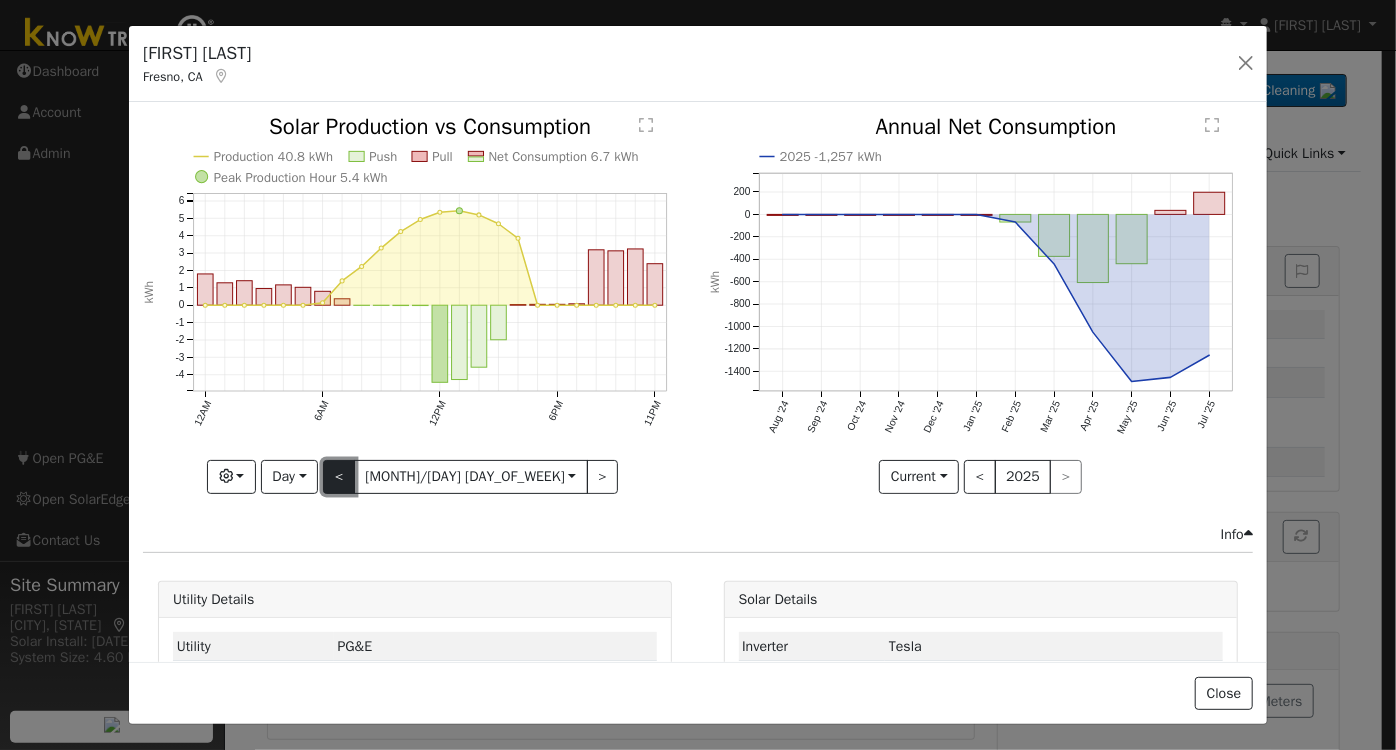 click on "<" at bounding box center (339, 477) 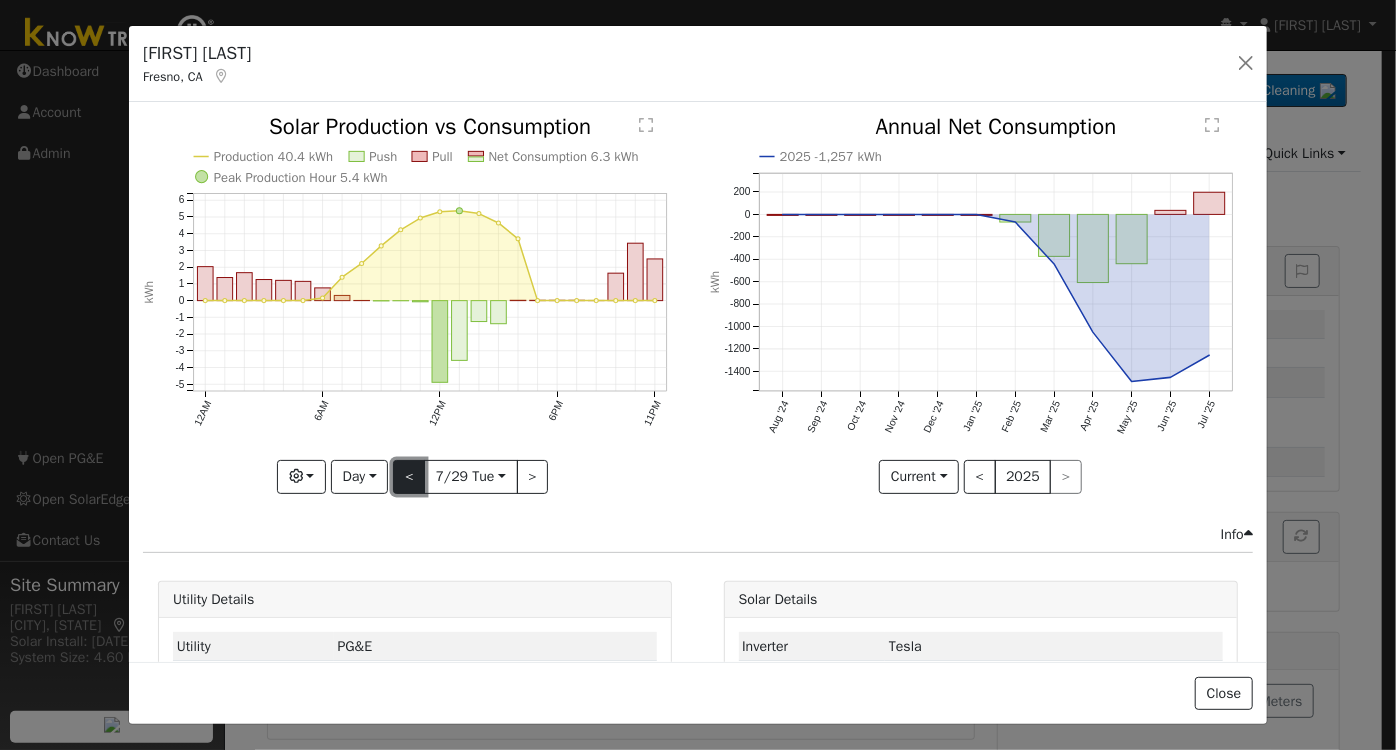 click on "<" at bounding box center (409, 477) 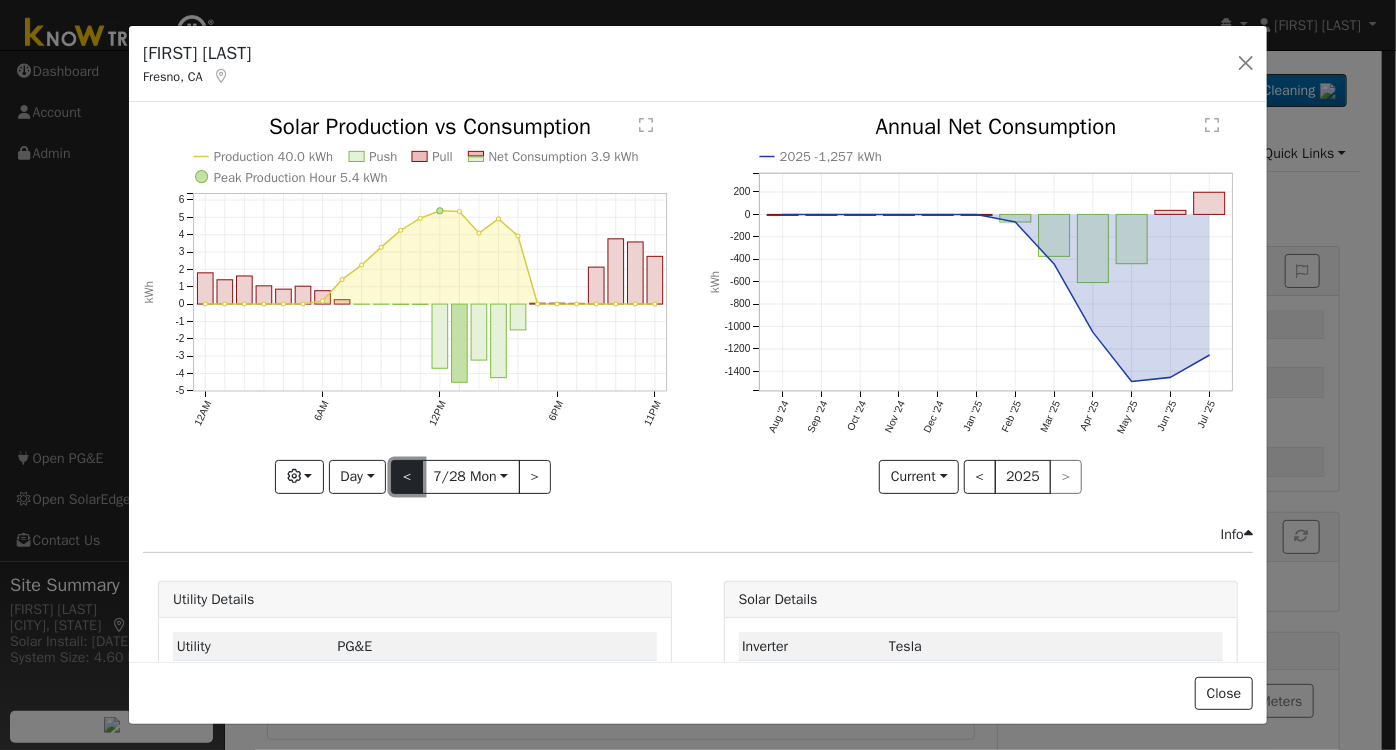 click on "<" at bounding box center [407, 477] 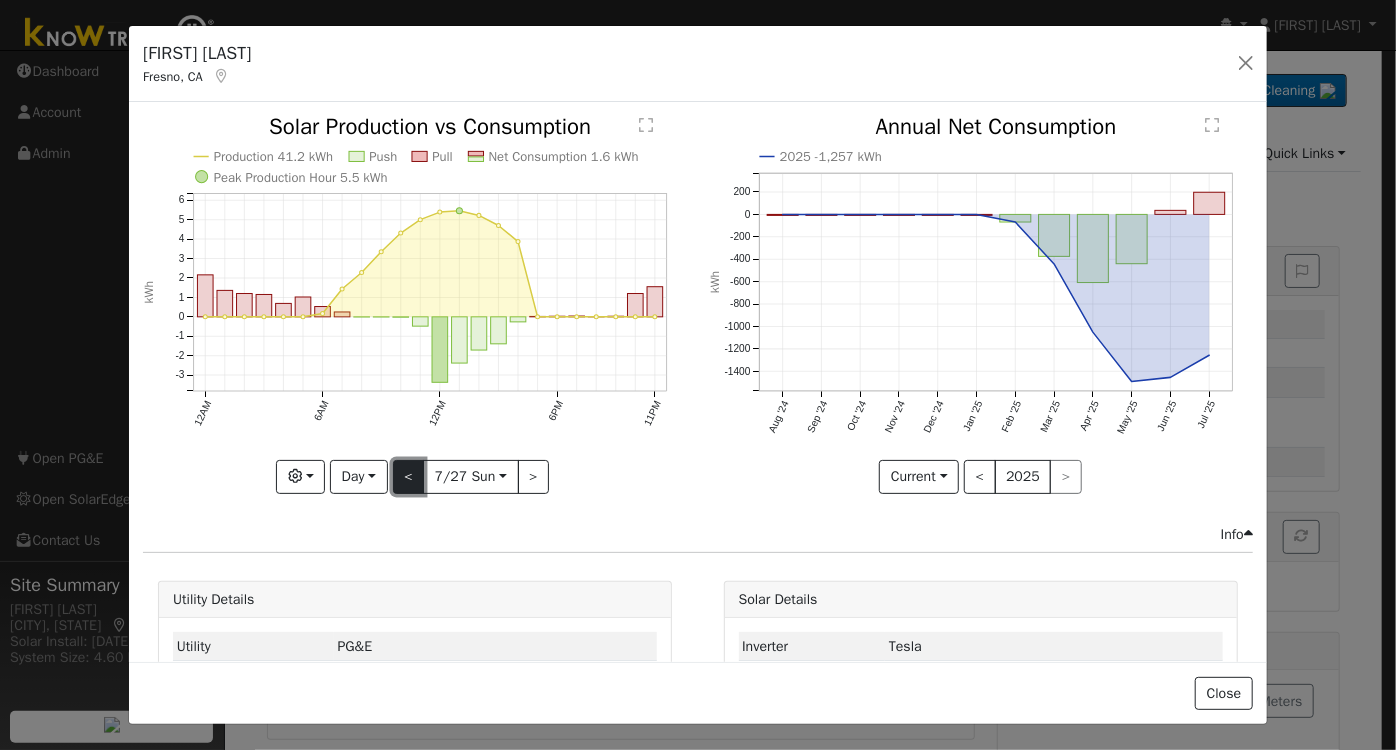 click on "<" at bounding box center [409, 477] 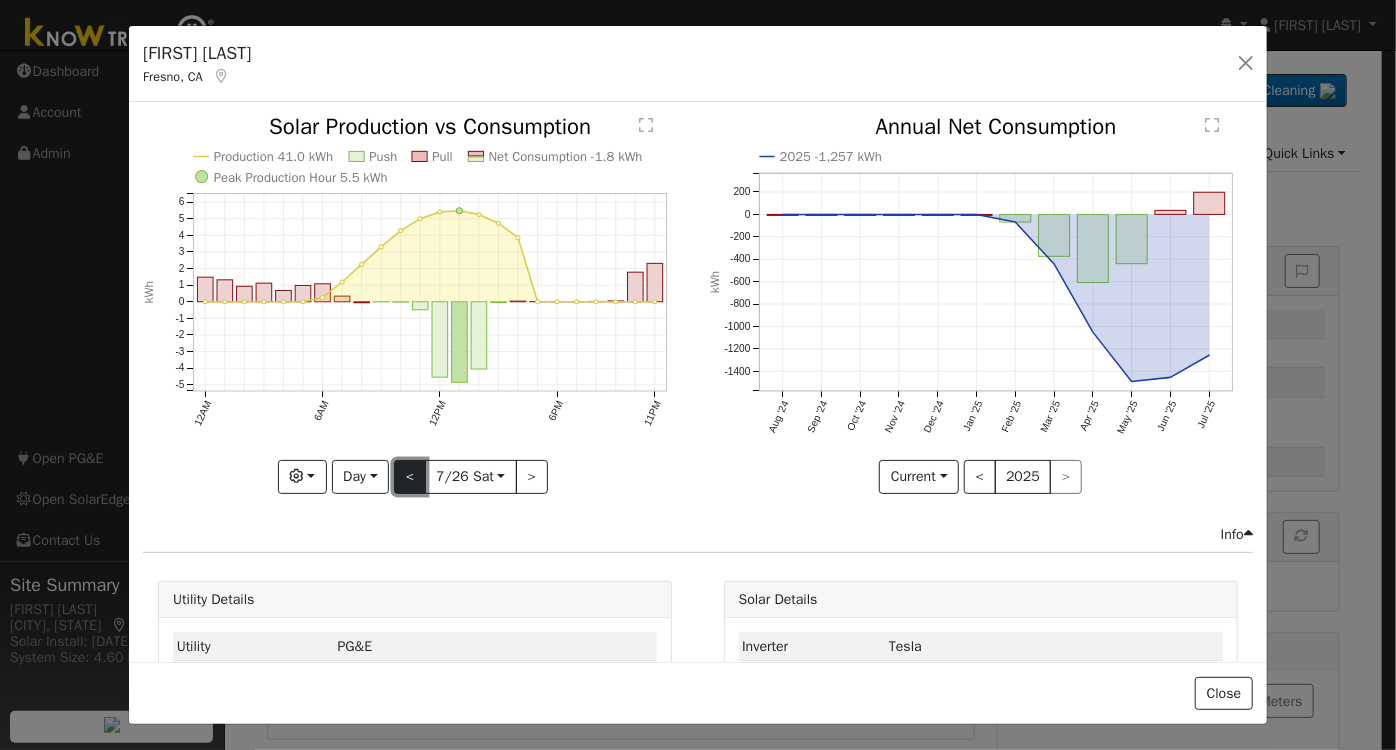 click on "<" at bounding box center (410, 477) 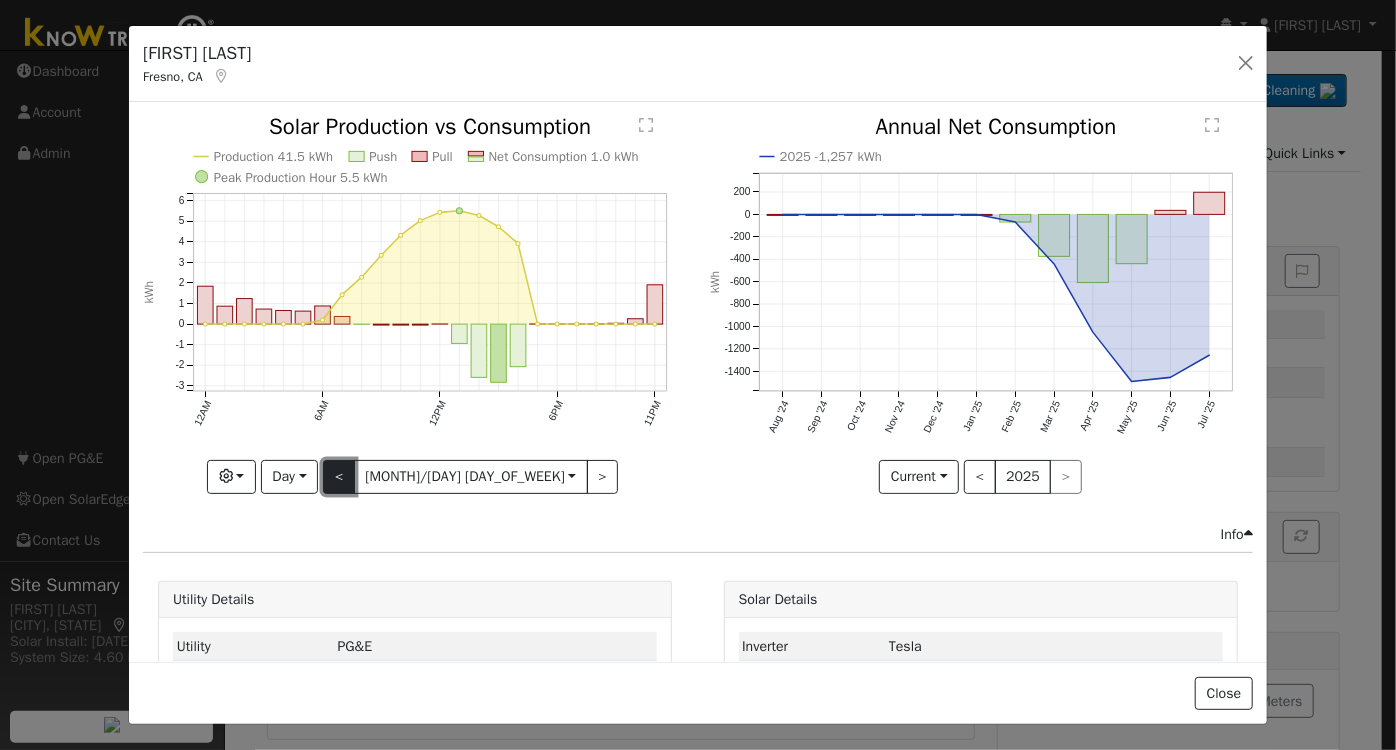 click on "<" at bounding box center [339, 477] 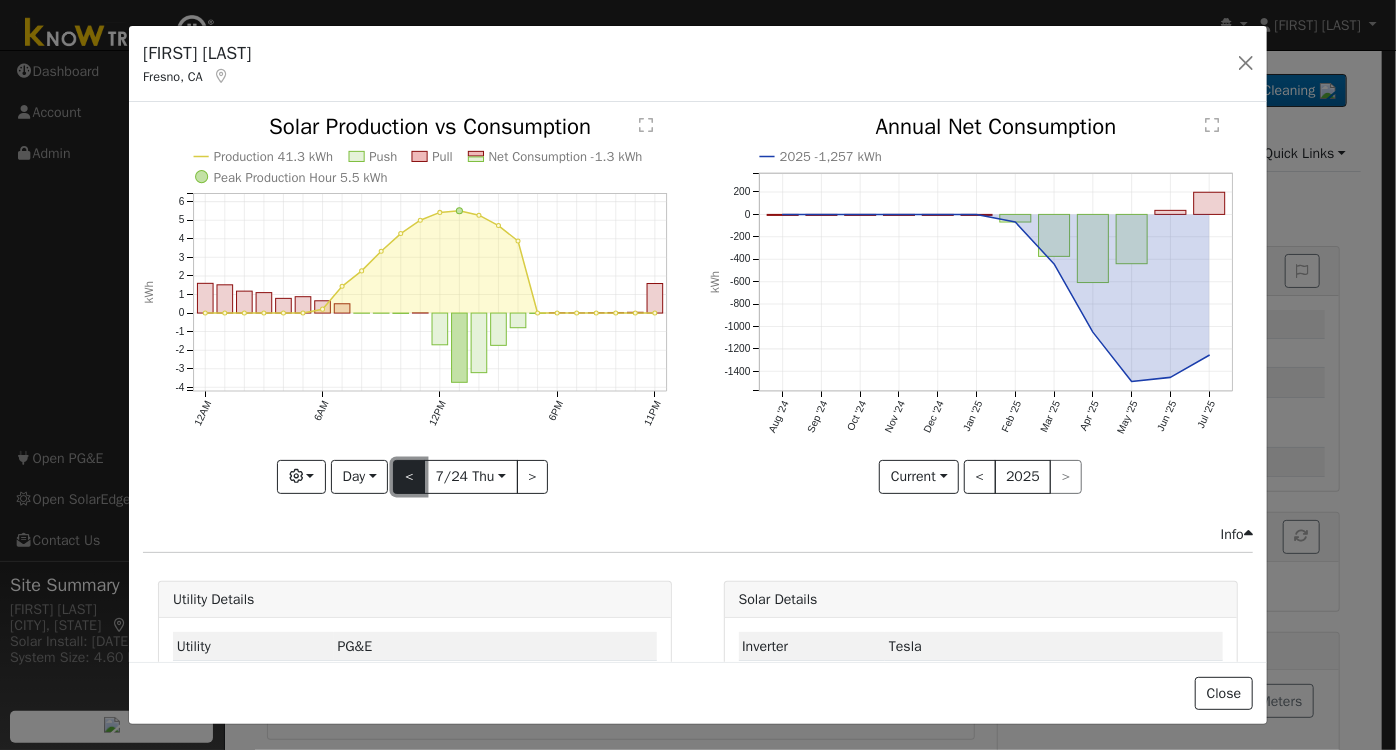 click on "<" at bounding box center (409, 477) 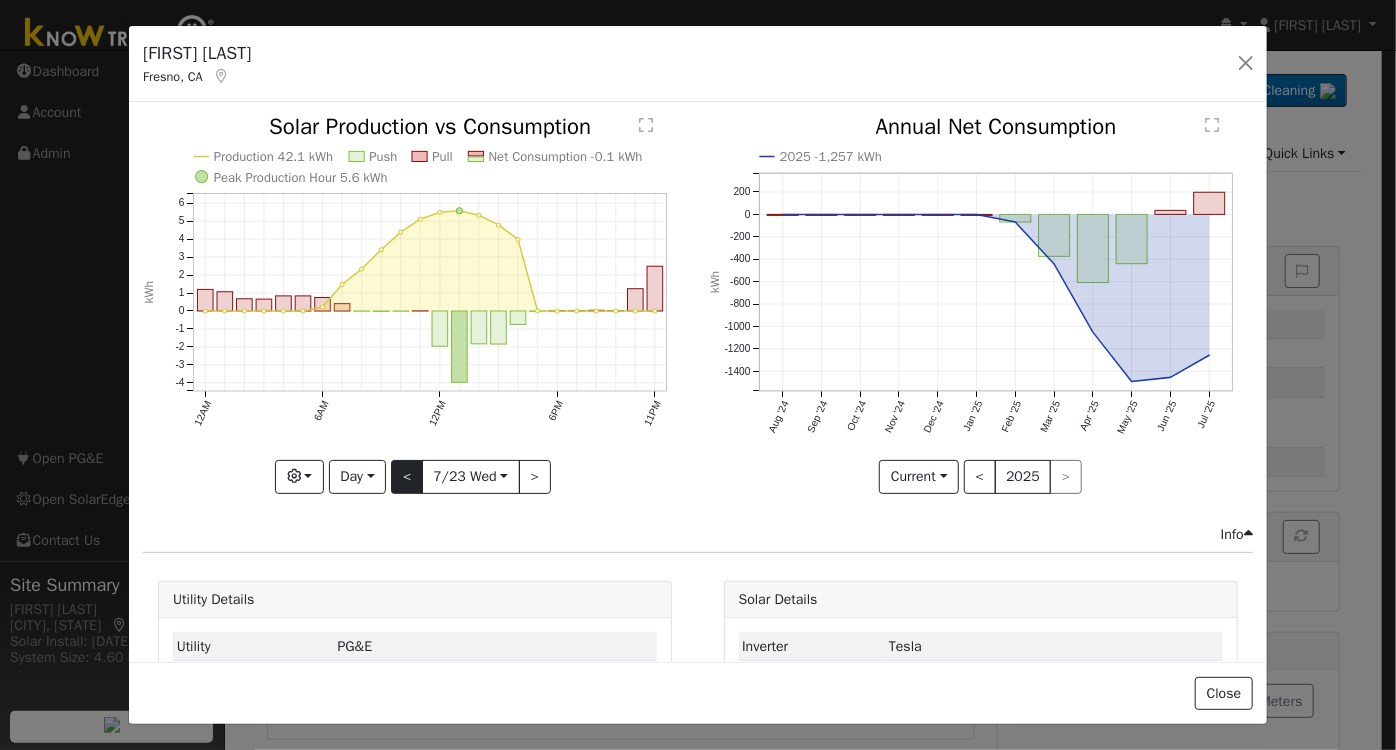 click on "Push Pull Net Consumption -0.1 kWh Peak Production Hour 5.6 kWh 12AM 6AM 12PM 6PM 11PM -4 -3 -2 -1 0 1 2 3 4 5 6  Solar Production vs Consumption kWh onclick="" onclick="" onclick="" onclick="" onclick="" onclick="" onclick="" onclick="" onclick="" onclick="" onclick="" onclick="" onclick="" onclick="" onclick="" onclick="" onclick="" onclick="" onclick="" onclick="" onclick="" onclick="" onclick="" onclick="" onclick="" onclick="" onclick="" onclick="" onclick="" onclick="" onclick="" onclick="" onclick="" onclick="" onclick="" onclick="" onclick="" onclick="" onclick="" onclick="" onclick="" onclick="" onclick="" onclick="" onclick="" onclick="" onclick="" onclick="" Graphs Solar Production Previous Year Estimated Production Previous Year Consumption Previous Year Total Consumption Previous Year Cumulative Consumption Previous Year Options Weather °F kWh $ Net Push/Pull Previous Year Period Day Day Week Month Year Custom < [MONTH]/[DAY] [DAY_OF_WEEK]  [DATE] >" 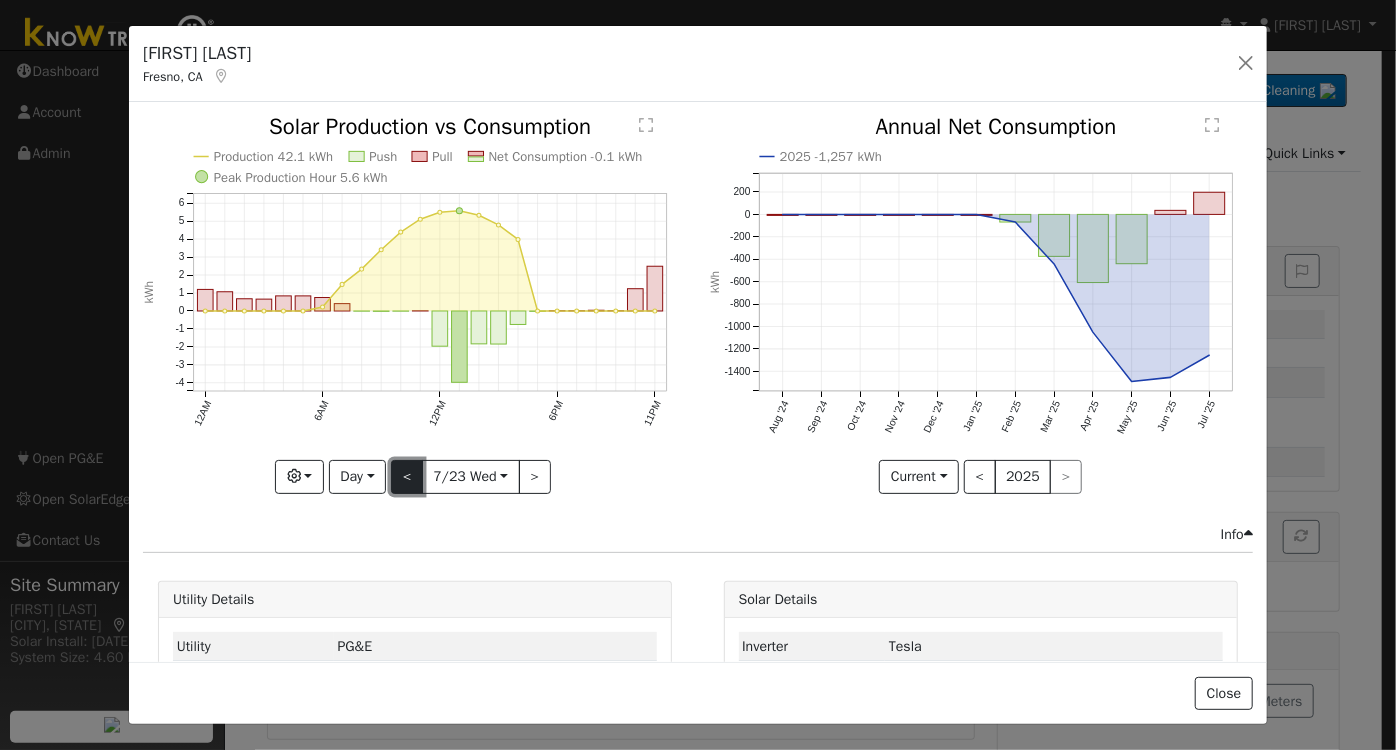 click on "<" at bounding box center (407, 477) 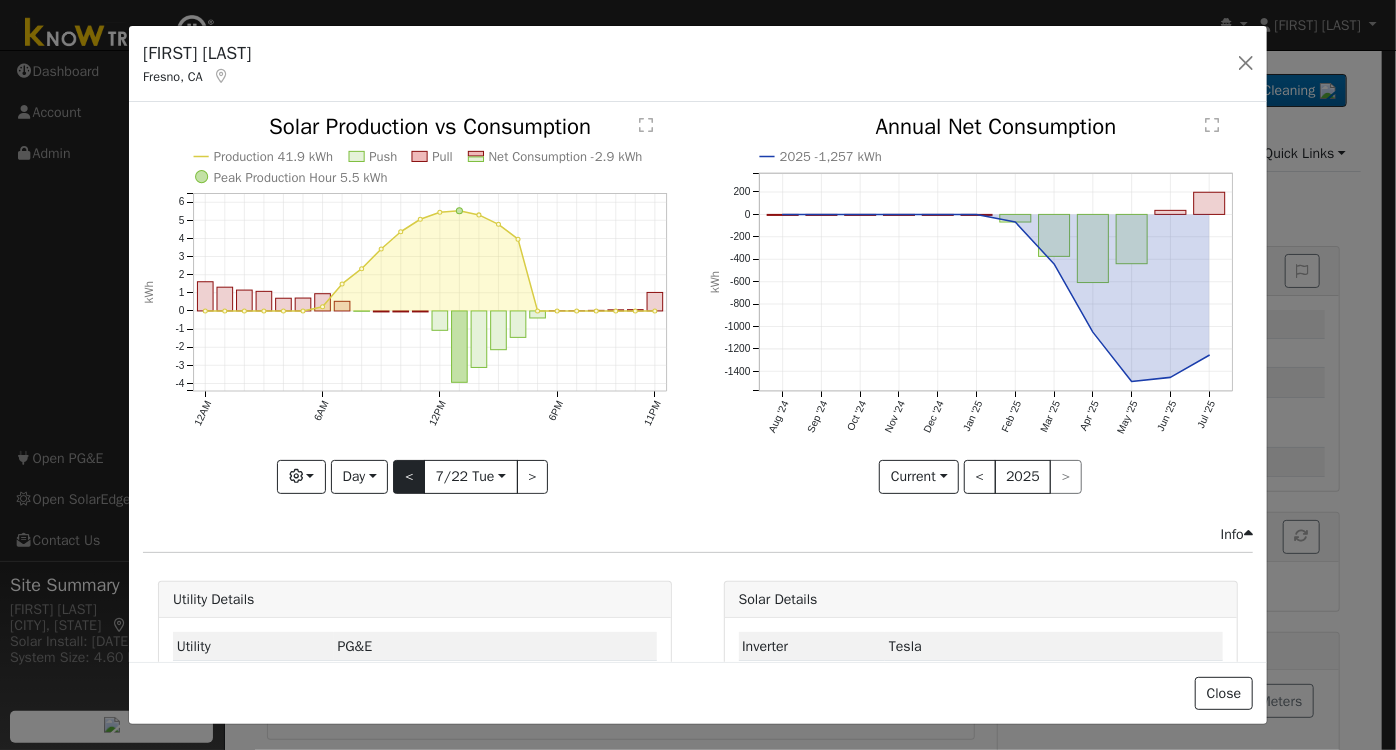 click on "Push Pull Net Consumption -2.9 kWh Peak Production Hour 5.5 kWh 12AM 6AM 12PM 6PM 11PM -4 -3 -2 -1 0 1 2 3 4 5 6  Solar Production vs Consumption kWh onclick="" onclick="" onclick="" onclick="" onclick="" onclick="" onclick="" onclick="" onclick="" onclick="" onclick="" onclick="" onclick="" onclick="" onclick="" onclick="" onclick="" onclick="" onclick="" onclick="" onclick="" onclick="" onclick="" onclick="" onclick="" onclick="" onclick="" onclick="" onclick="" onclick="" onclick="" onclick="" onclick="" onclick="" onclick="" onclick="" onclick="" onclick="" onclick="" onclick="" onclick="" onclick="" onclick="" onclick="" onclick="" onclick="" onclick="" onclick="" Graphs Solar Production Previous Year Estimated Production Previous Year Consumption Previous Year Total Consumption Previous Year Cumulative Consumption Previous Year Options Weather °F kWh $ Net Push/Pull Previous Year Period Day Day Week Month Year Custom < [MONTH]/[DAY] [DAY_OF_WEEK]  [DATE] >" 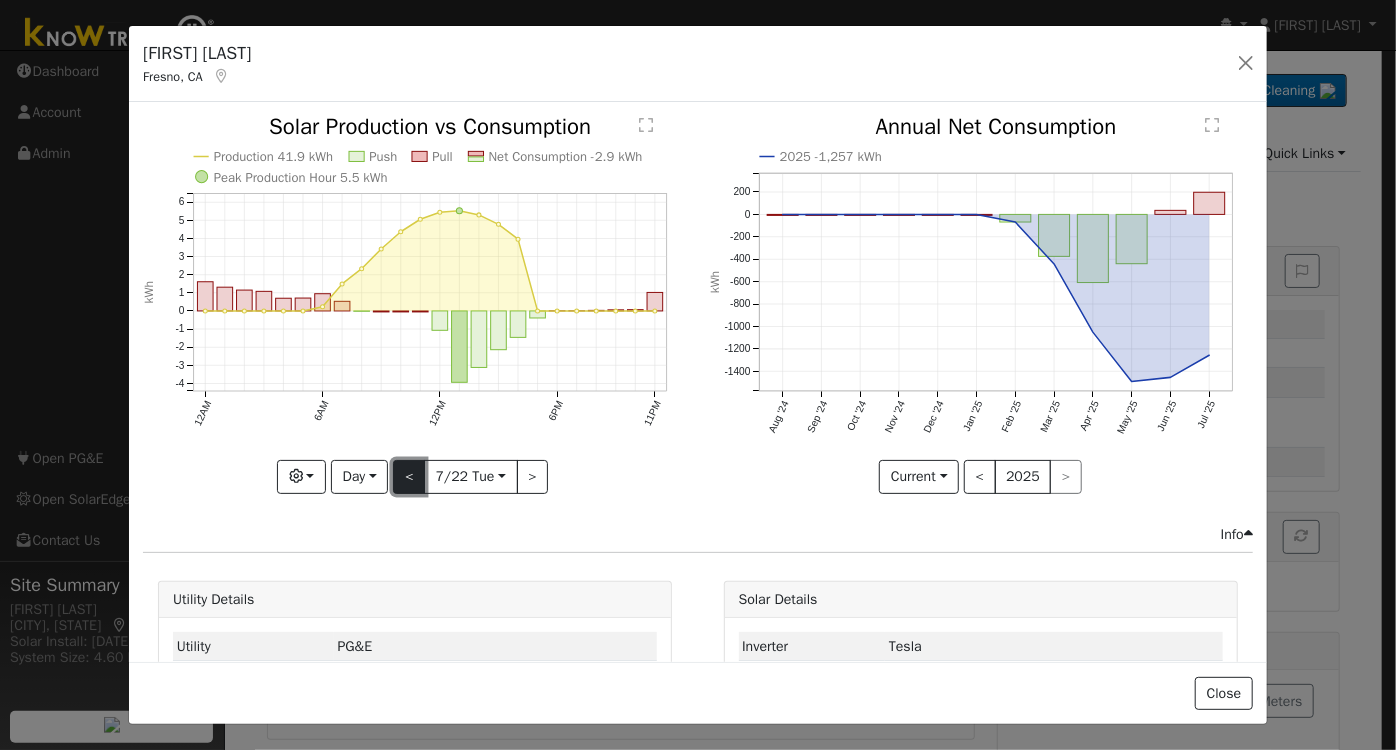 click on "<" at bounding box center [409, 477] 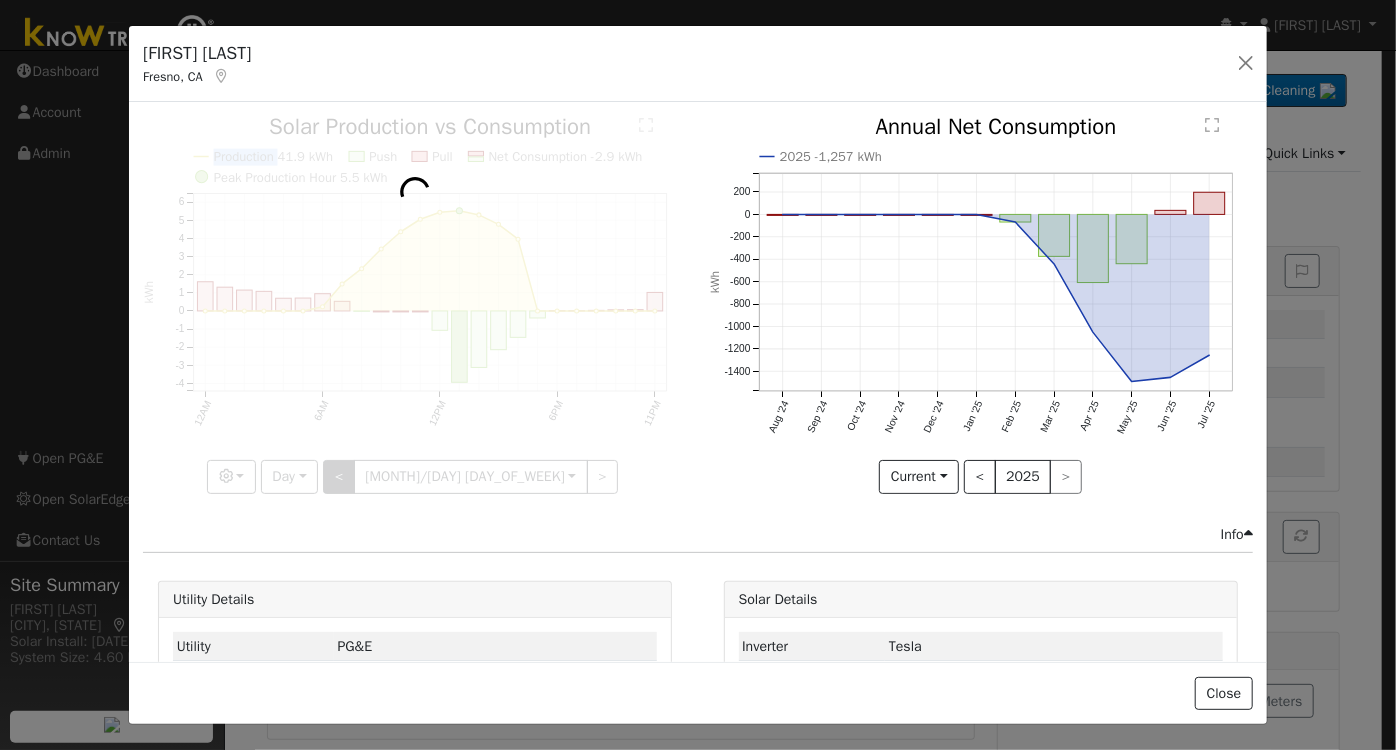 click at bounding box center [415, 304] 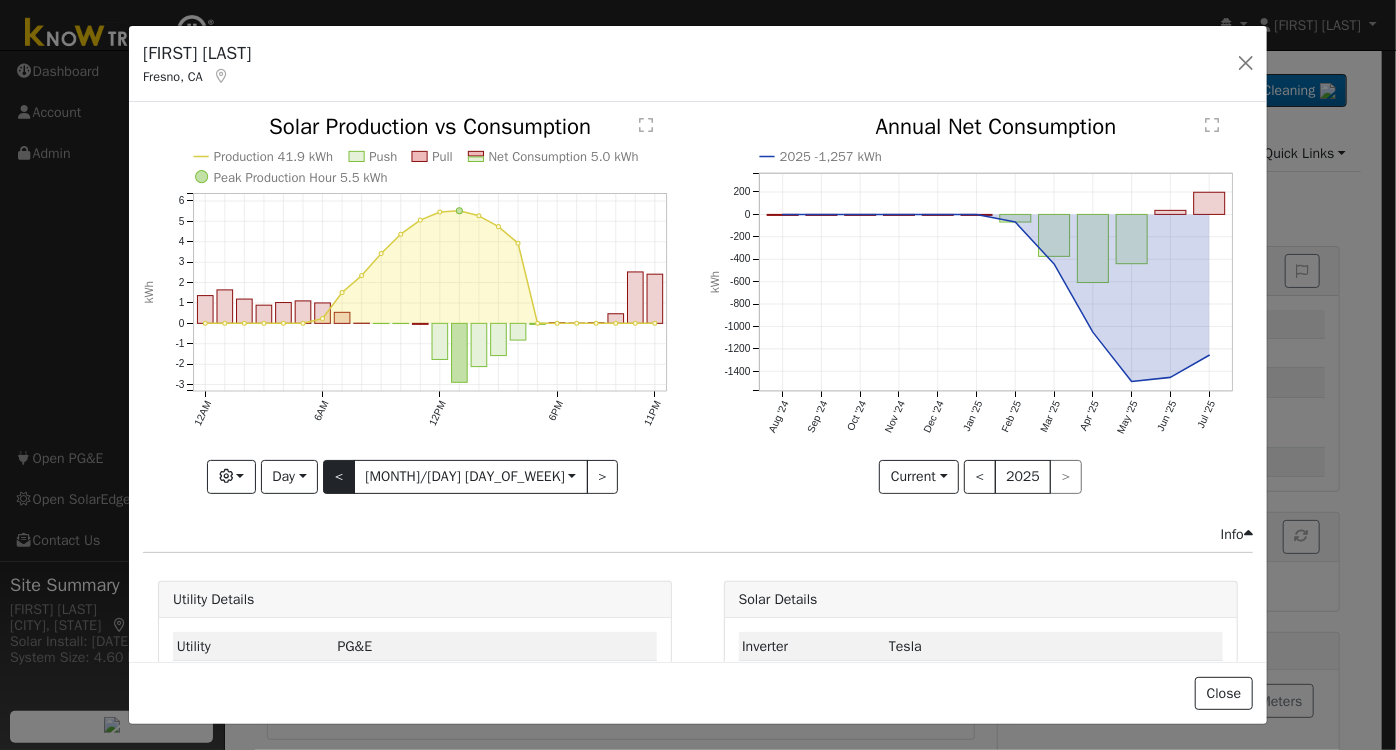 click at bounding box center [415, 304] 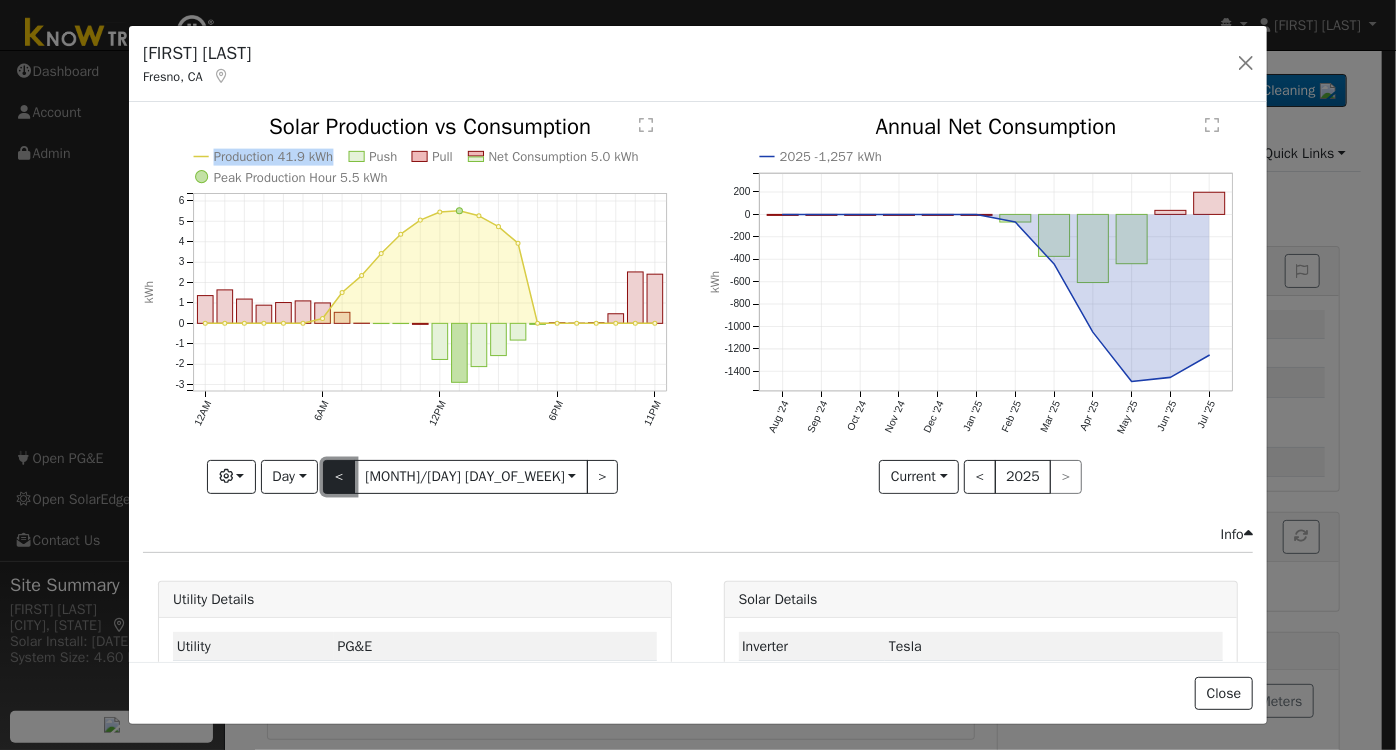 click on "<" at bounding box center [339, 477] 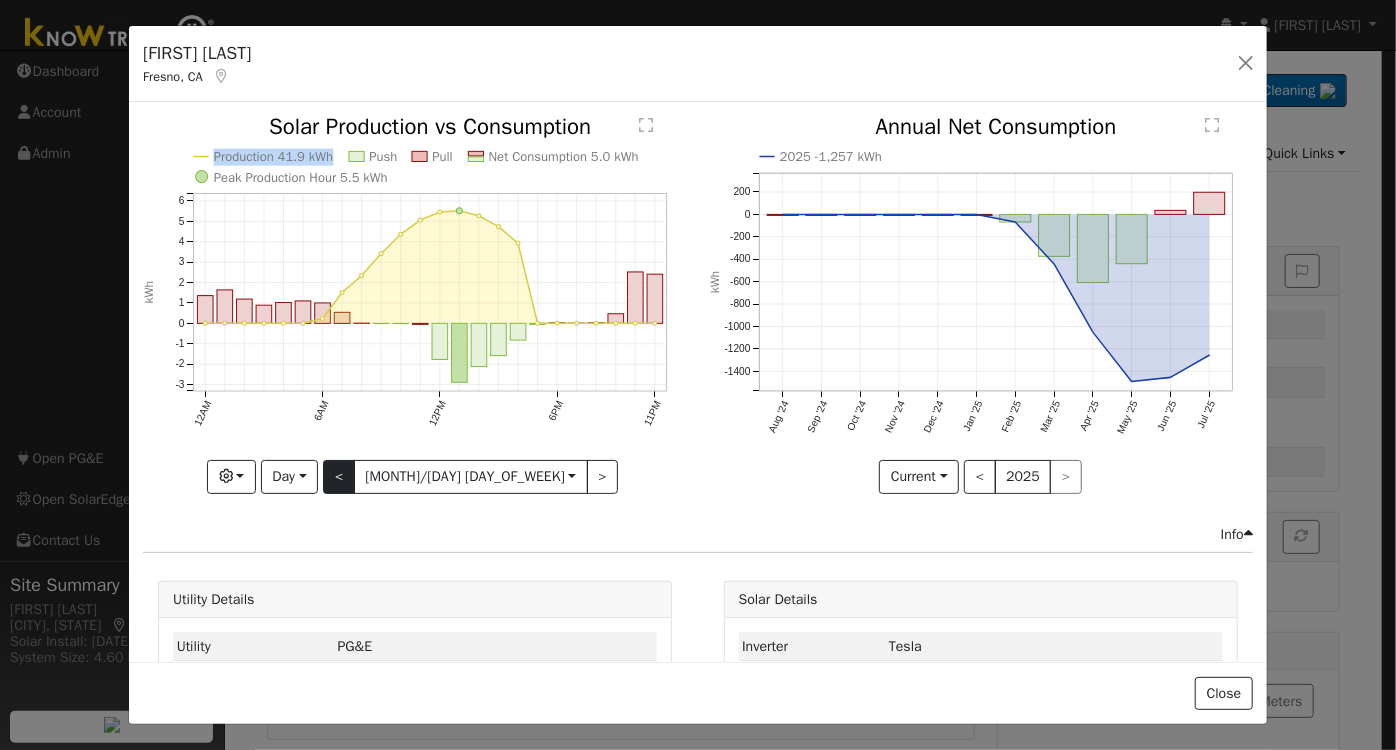 click at bounding box center (0, 0) 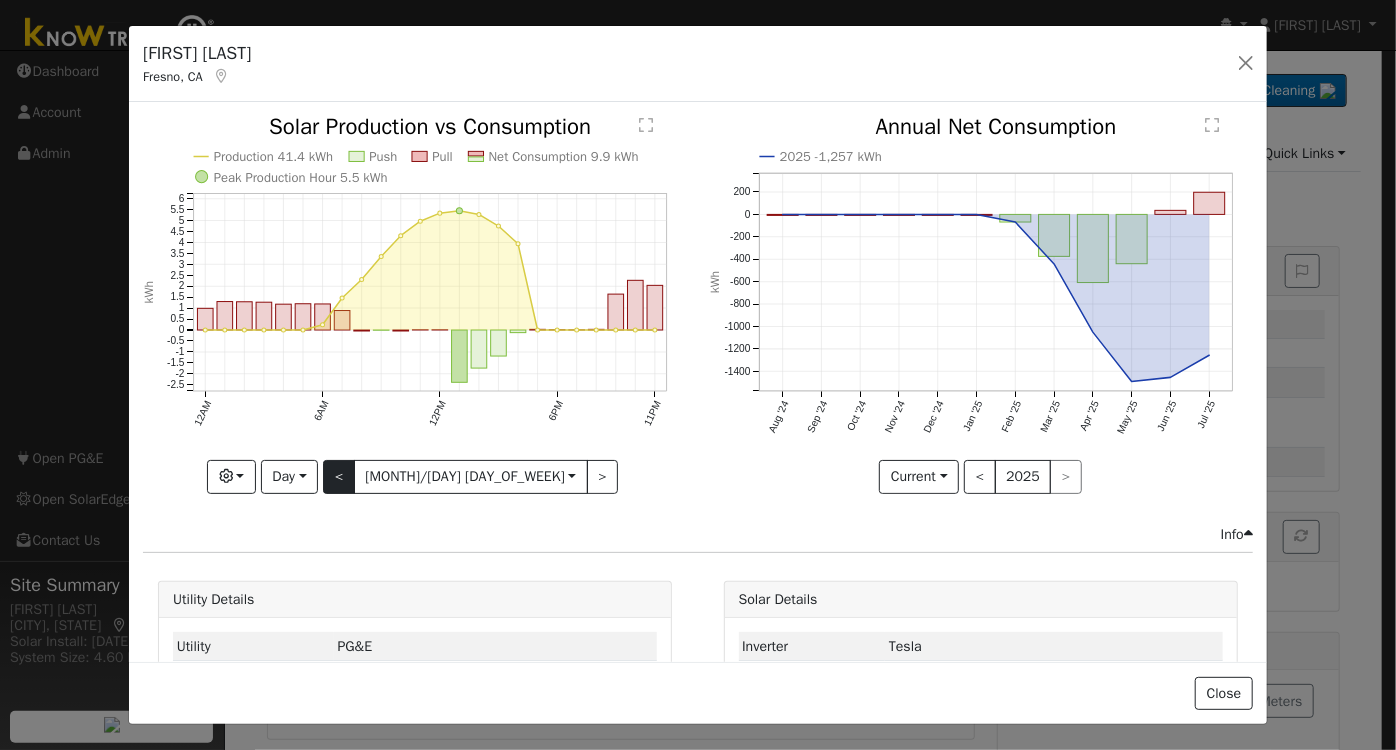 click at bounding box center (415, 304) 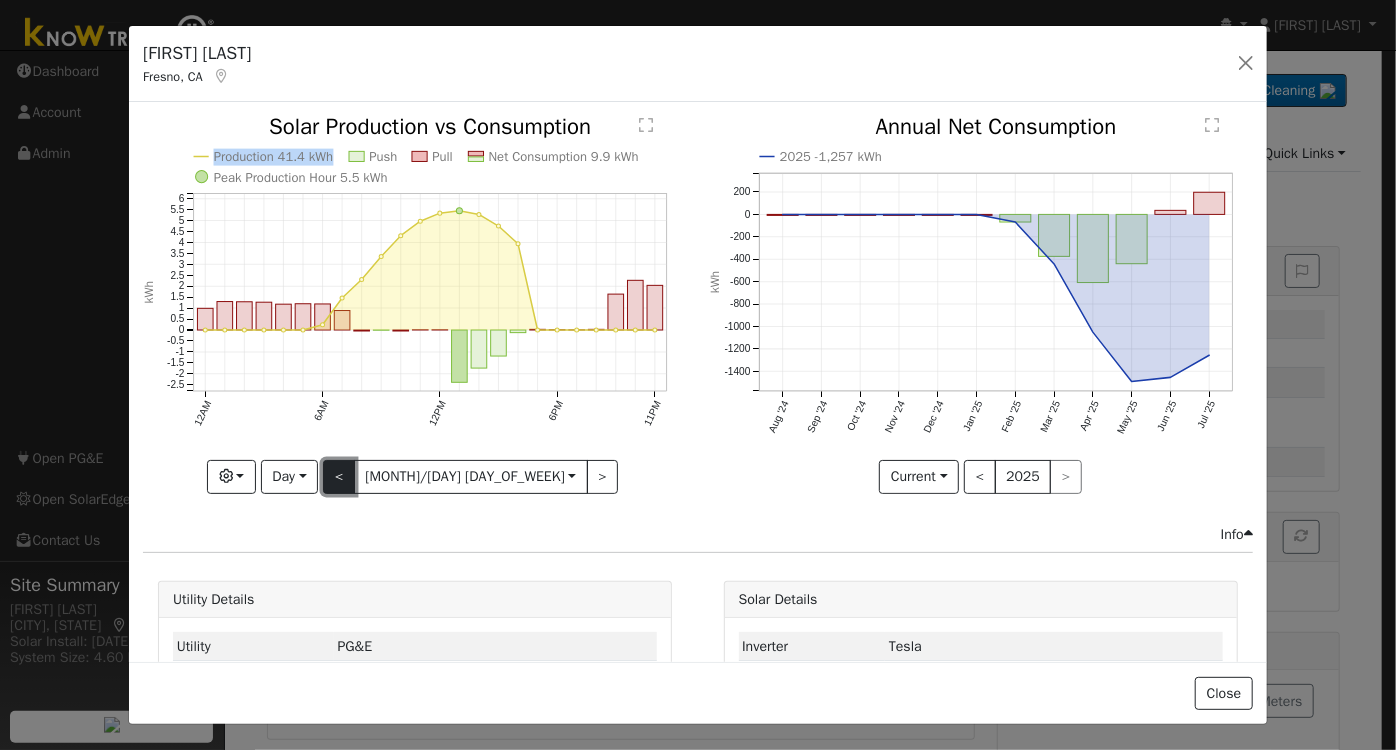 click on "<" at bounding box center (339, 477) 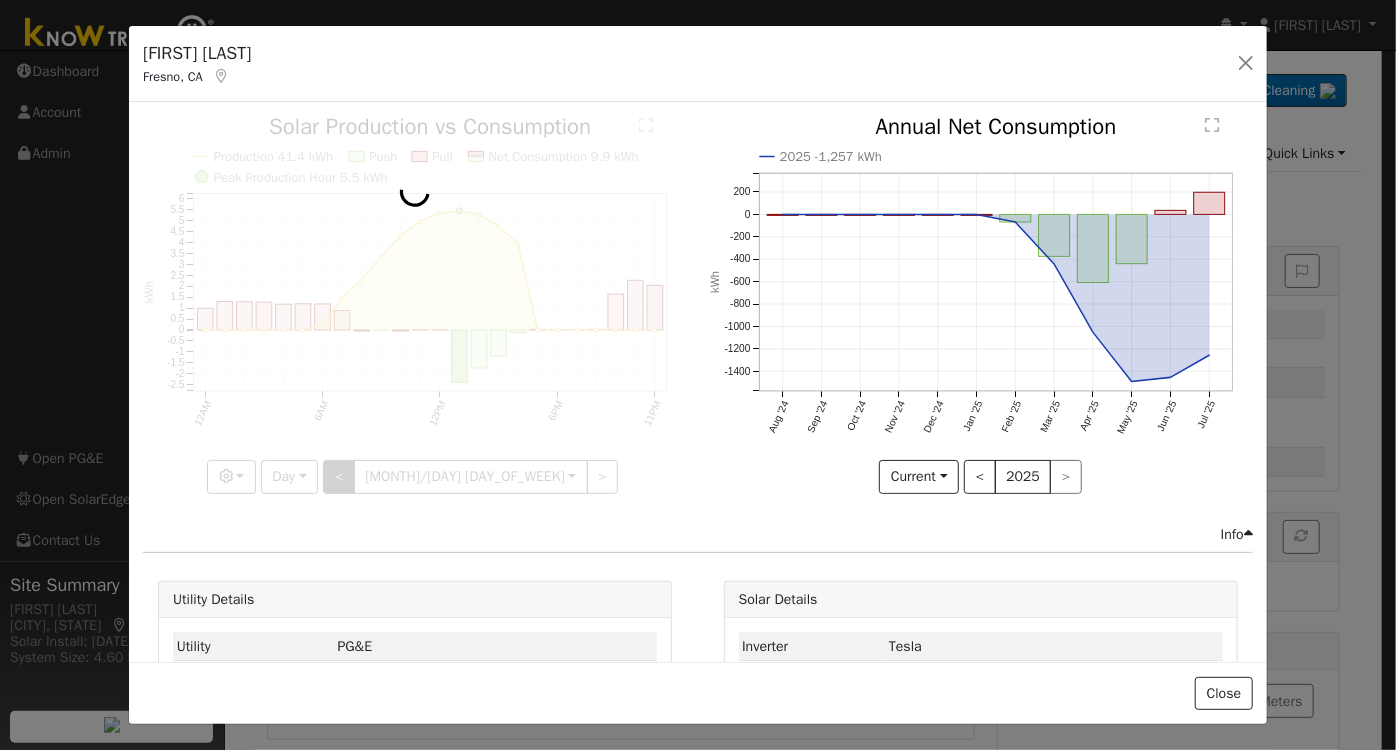 click at bounding box center [415, 304] 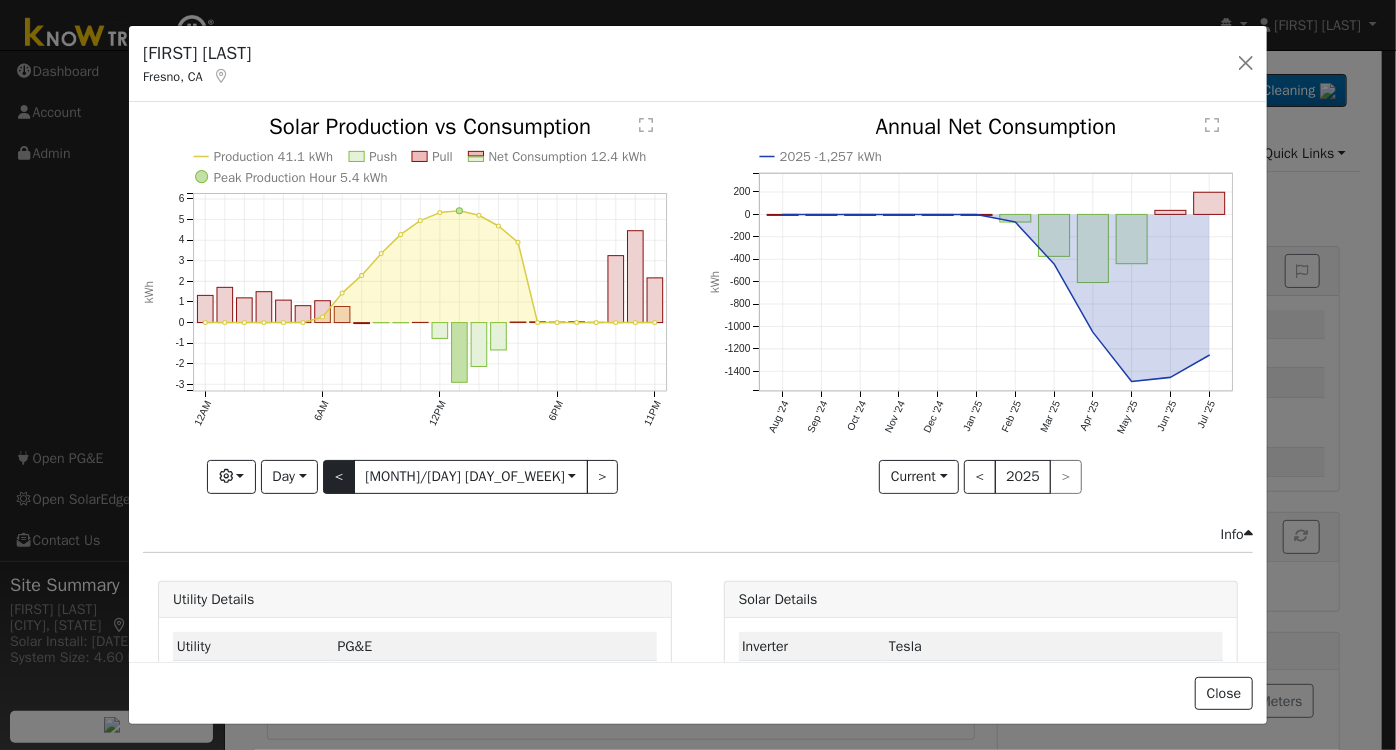 click at bounding box center [415, 304] 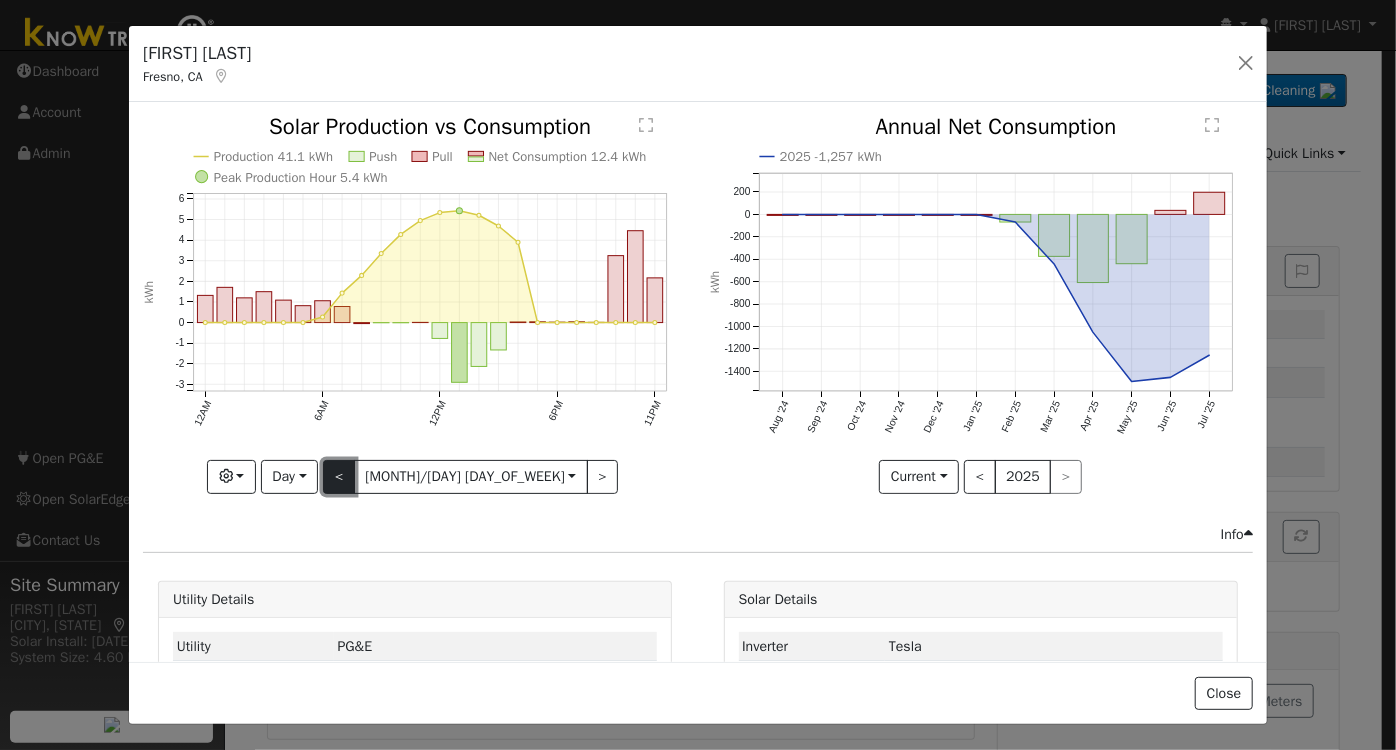 click on "<" at bounding box center [339, 477] 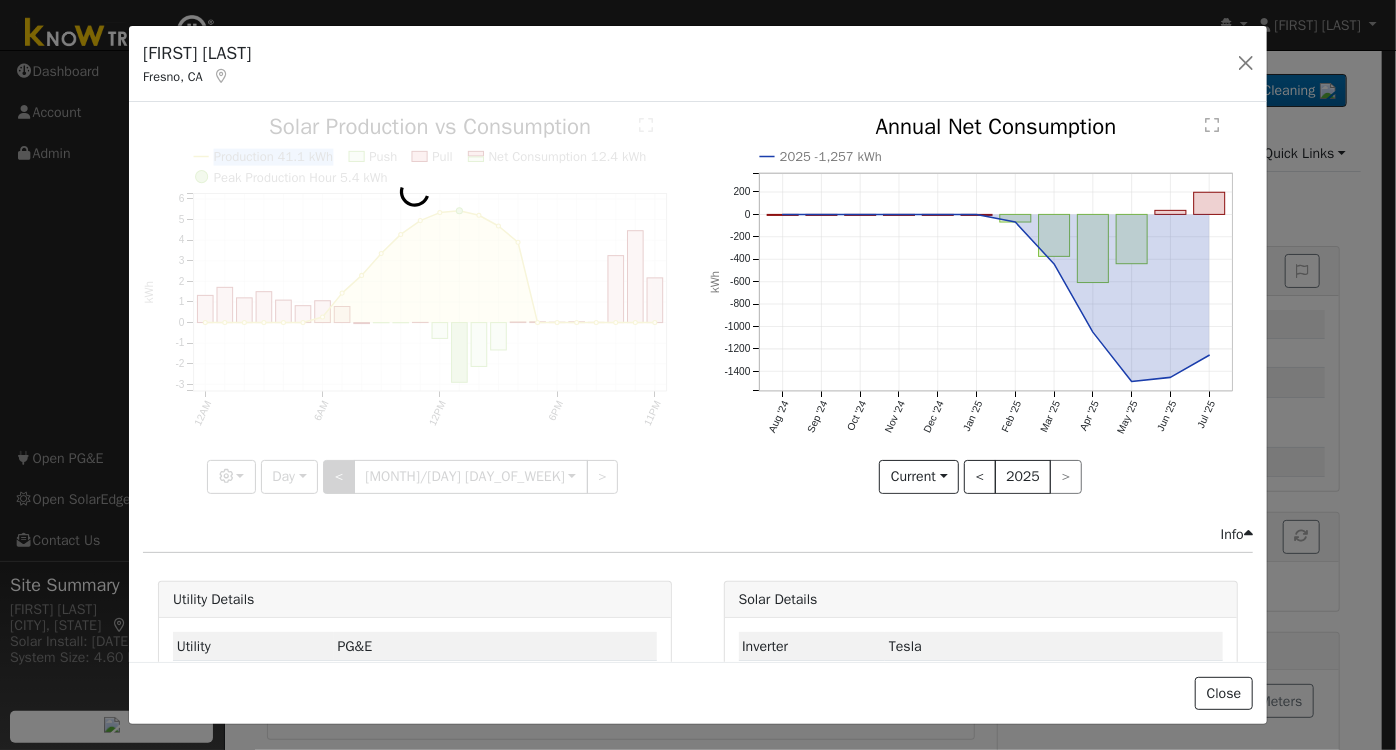 click at bounding box center [415, 304] 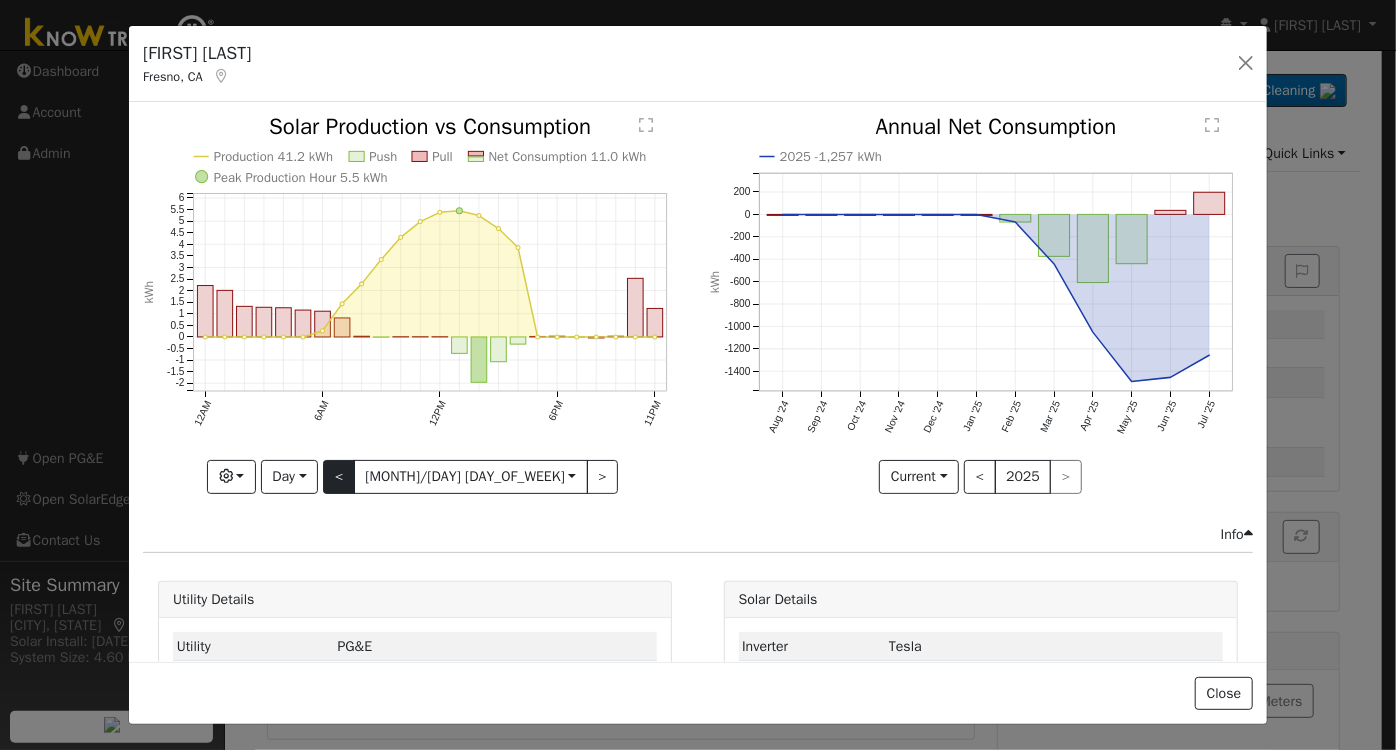 click at bounding box center [415, 304] 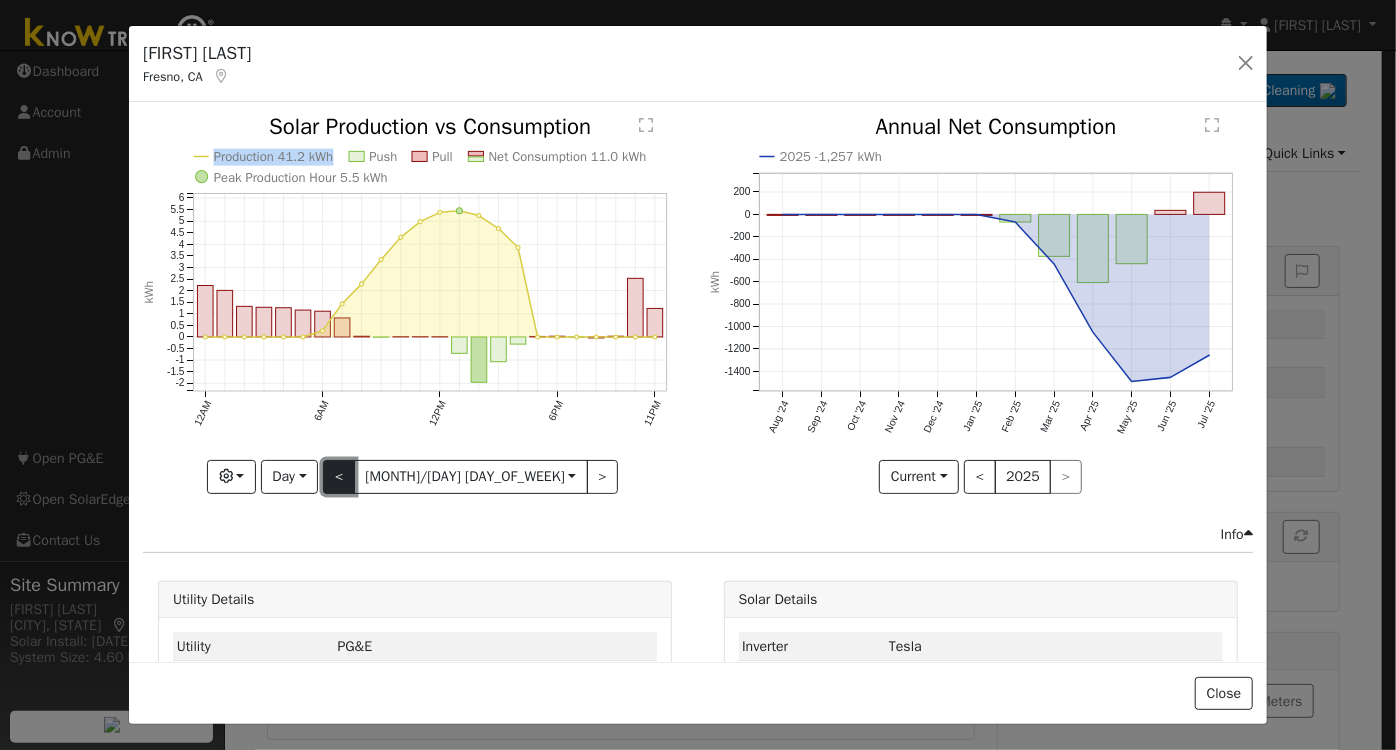 click on "<" at bounding box center (339, 477) 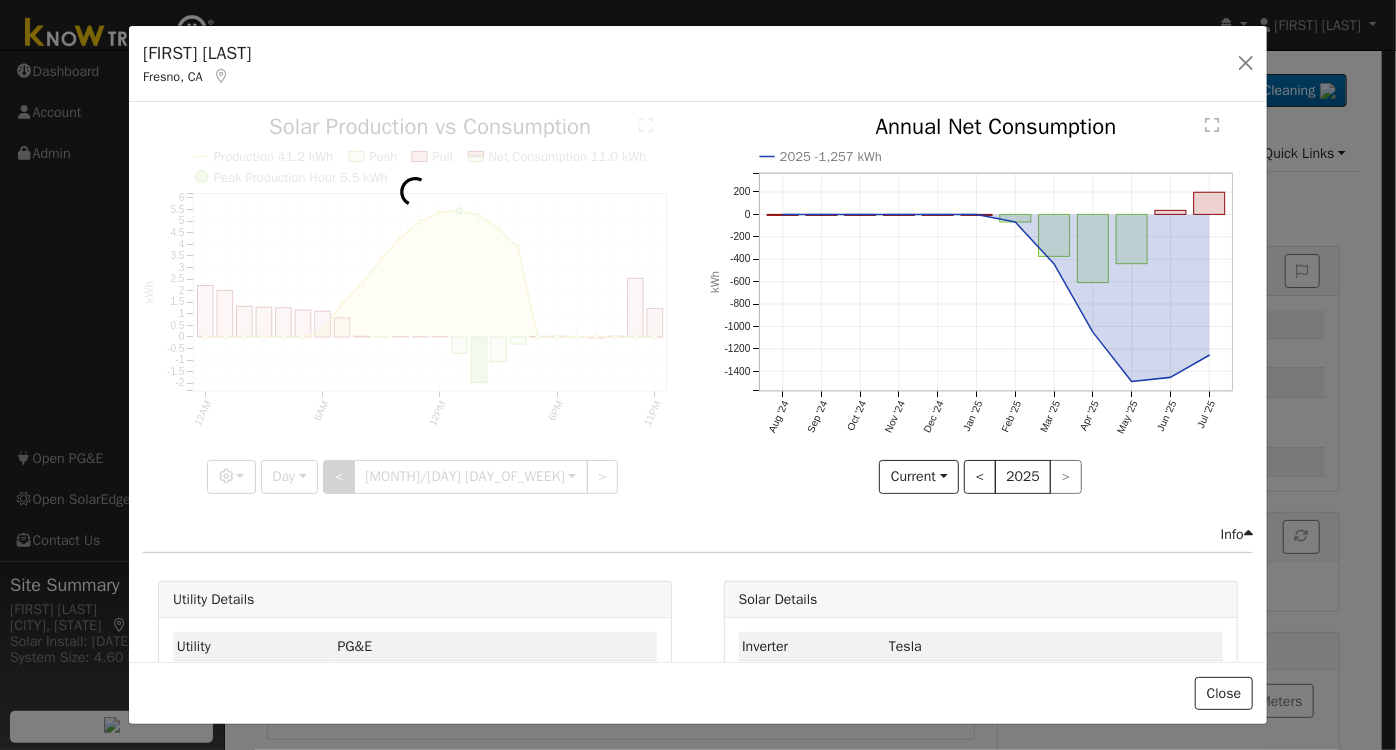 click at bounding box center (415, 304) 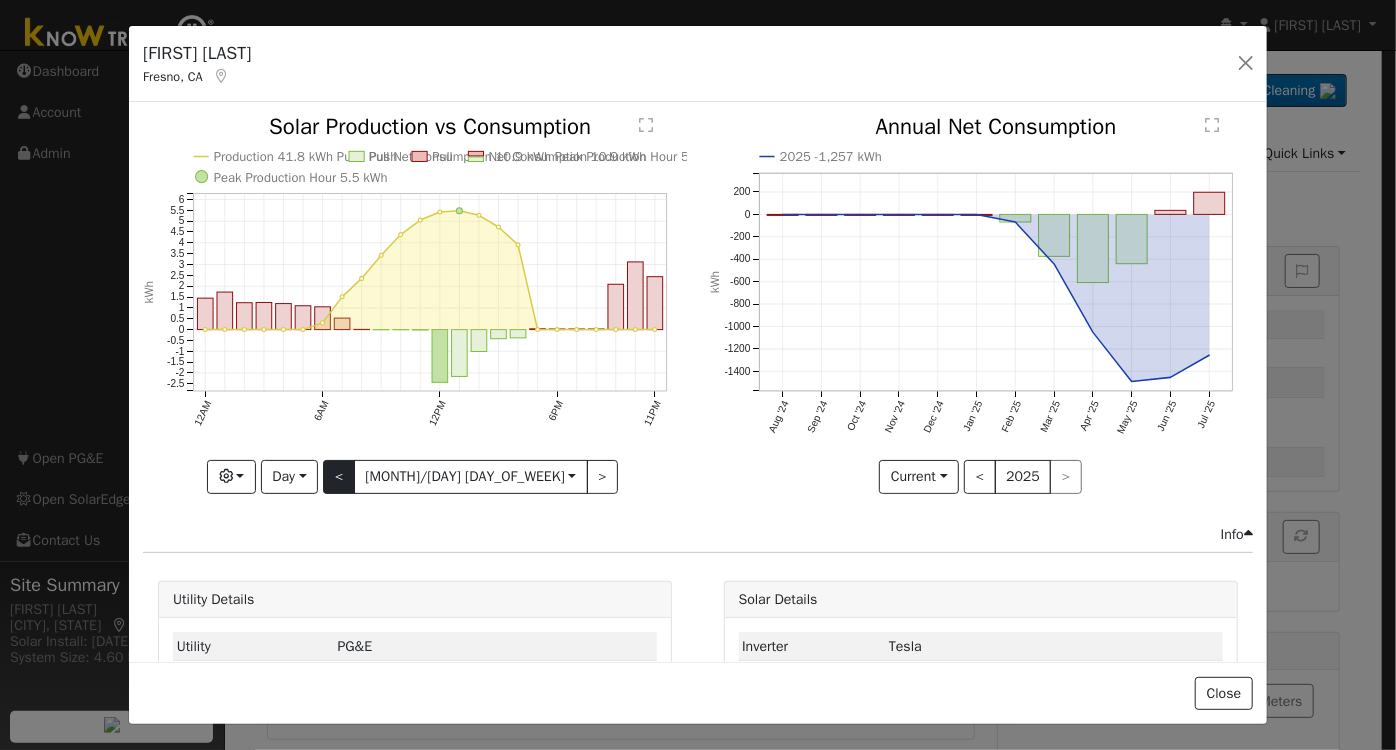 click on "Production 41.8 kWh Push Pull Net Consumption 10.9 kWh Peak Production Hour 5.5 kWh 12AM 6AM 12PM 6PM 11PM -2.5 -2 -1.5 -1 -0.5 0 0.5 1 1.5 2 2.5 3 3.5 4 4.5 5 5.5 6  Solar Production vs Consumption kWh onclick="" onclick="" onclick="" onclick="" onclick="" onclick="" onclick="" onclick="" onclick="" onclick="" onclick="" onclick="" onclick="" onclick="" onclick="" onclick="" onclick="" onclick="" onclick="" onclick="" onclick="" onclick="" onclick="" onclick="" onclick="" onclick="" onclick="" onclick="" onclick="" onclick="" onclick="" onclick="" onclick="" onclick="" onclick="" onclick="" onclick="" onclick="" onclick="" onclick="" onclick="" onclick="" onclick="" onclick="" onclick="" onclick="" onclick="" onclick="" Graphs Solar Production Previous Year Estimated Production Previous Year Consumption Previous Year Total Consumption Previous Year Cumulative Consumption Previous Year Options Weather °F kWh $ Net Push/Pull Previous Year Period Day Day Week Month Year Custom < 7/17 Thu  2025-07-17 >" 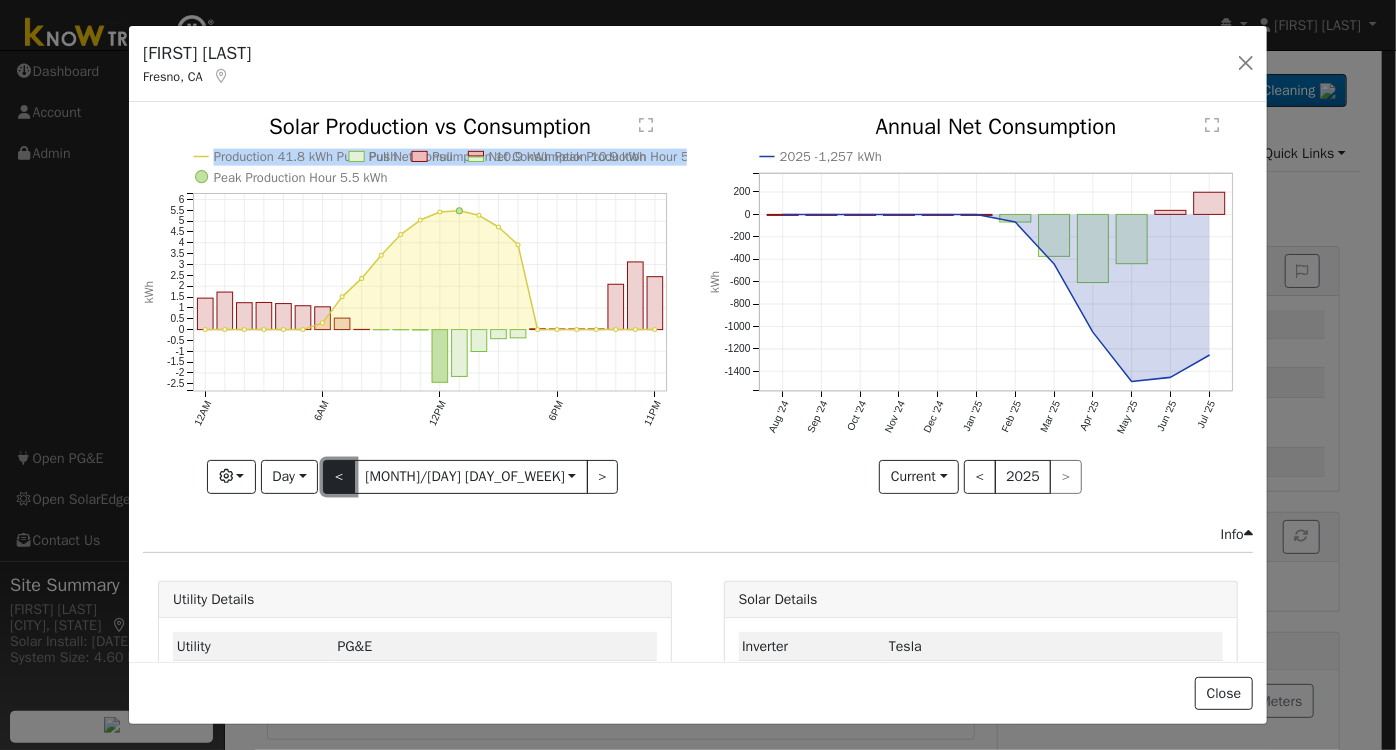 click on "<" at bounding box center [339, 477] 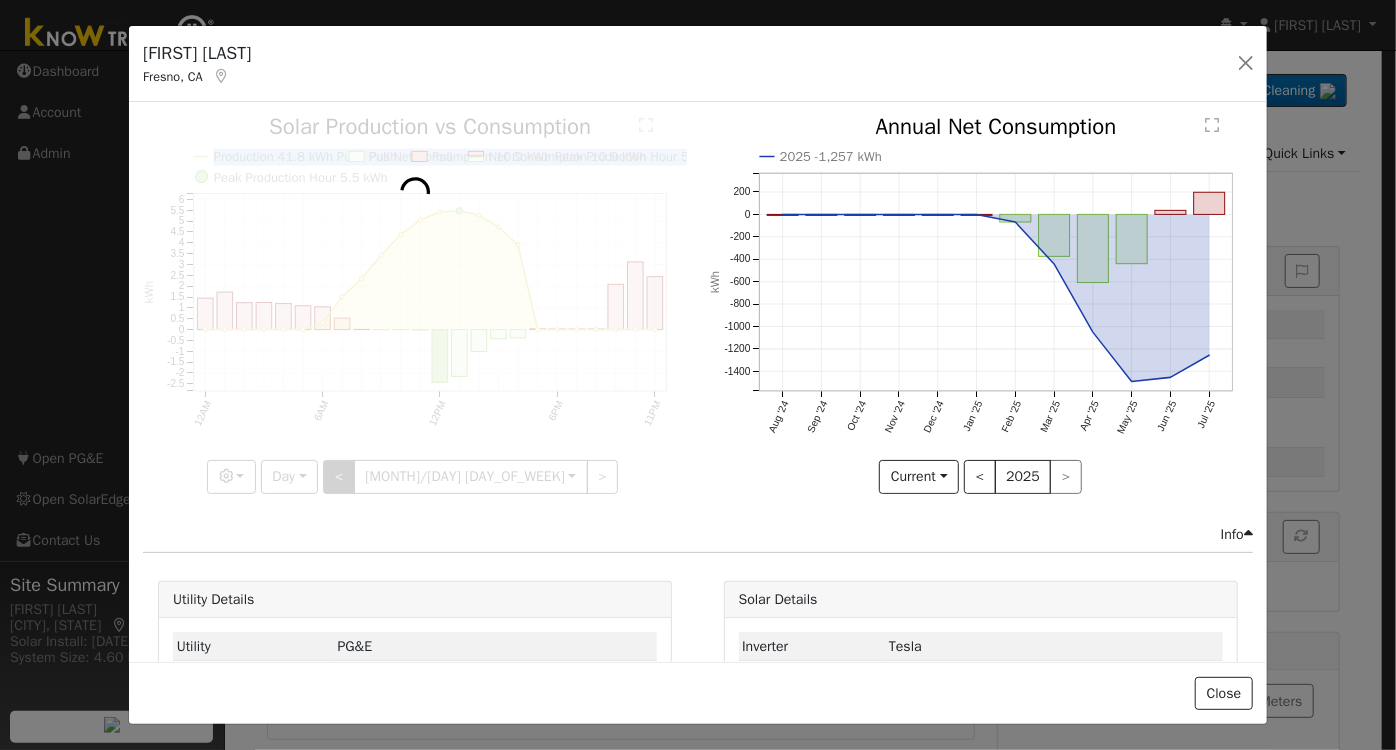 click at bounding box center (415, 304) 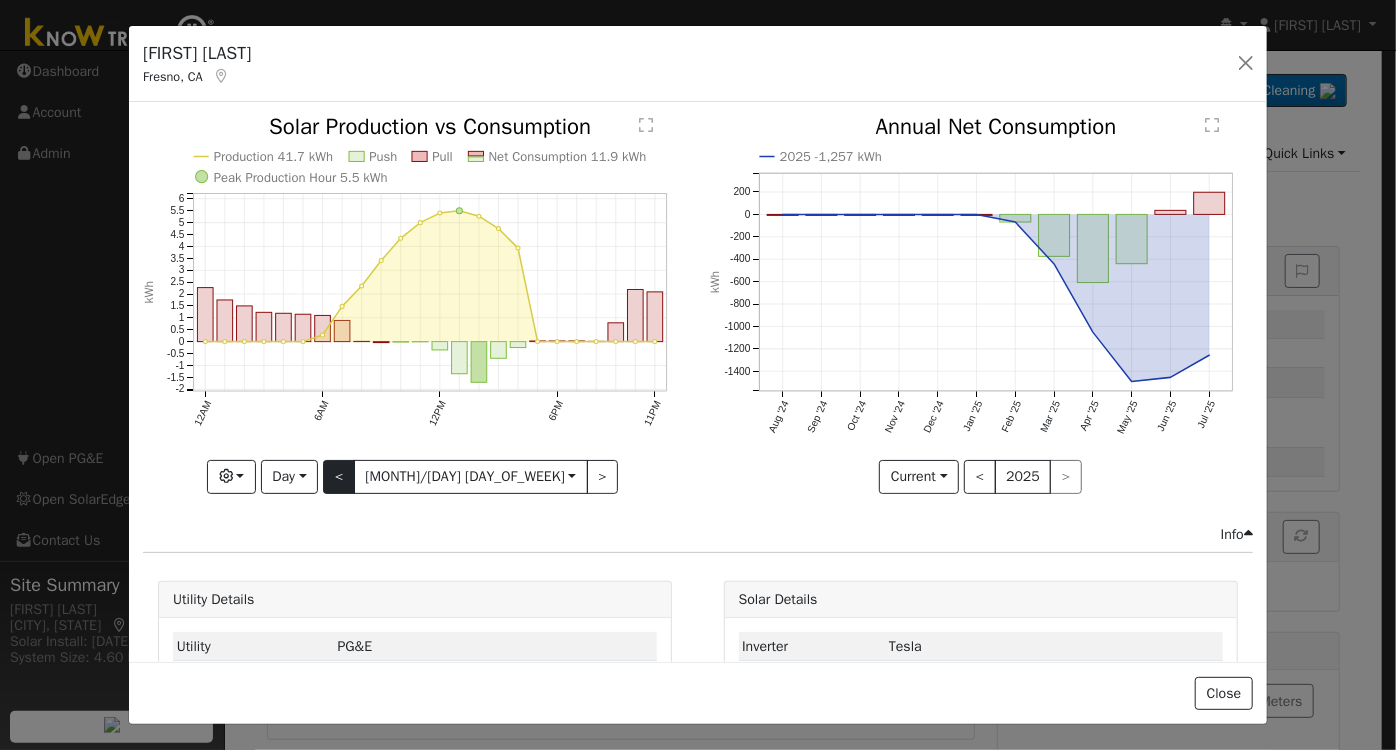 click at bounding box center [415, 304] 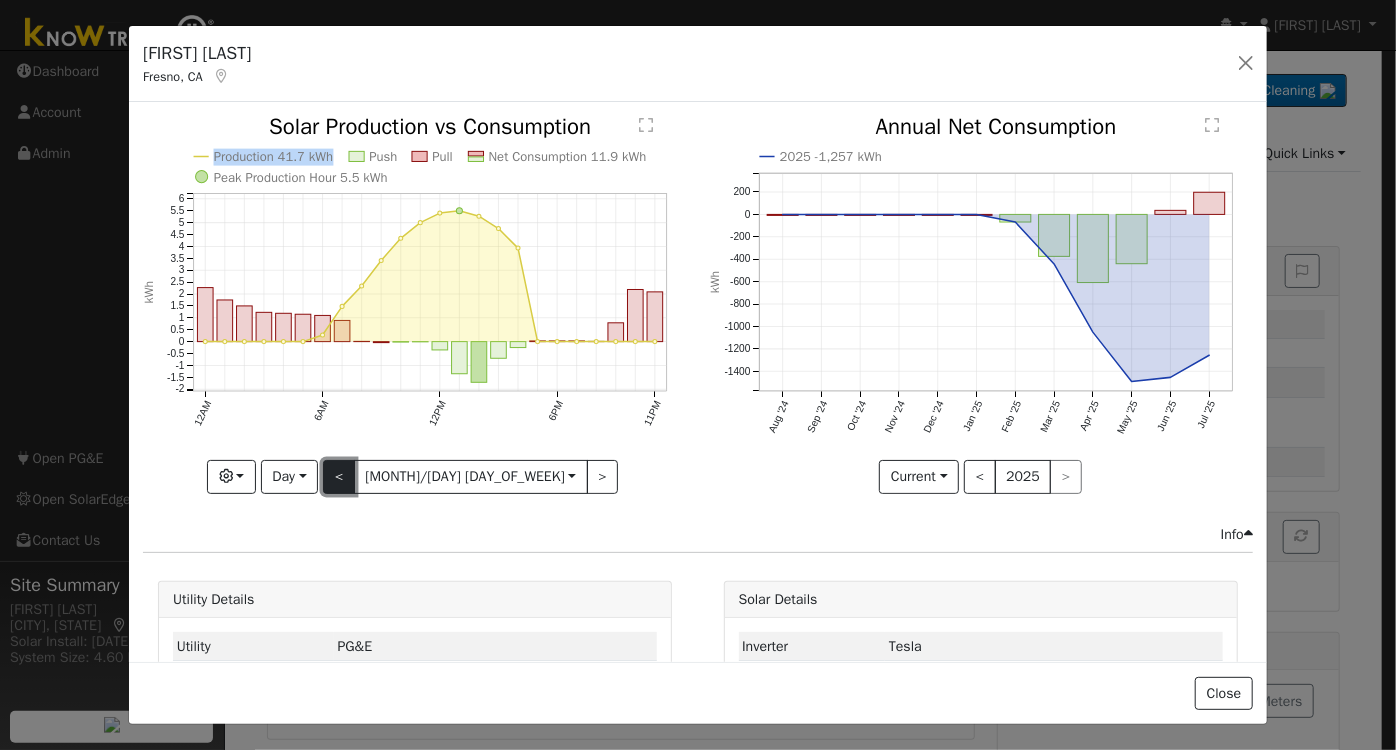 click on "<" at bounding box center [339, 477] 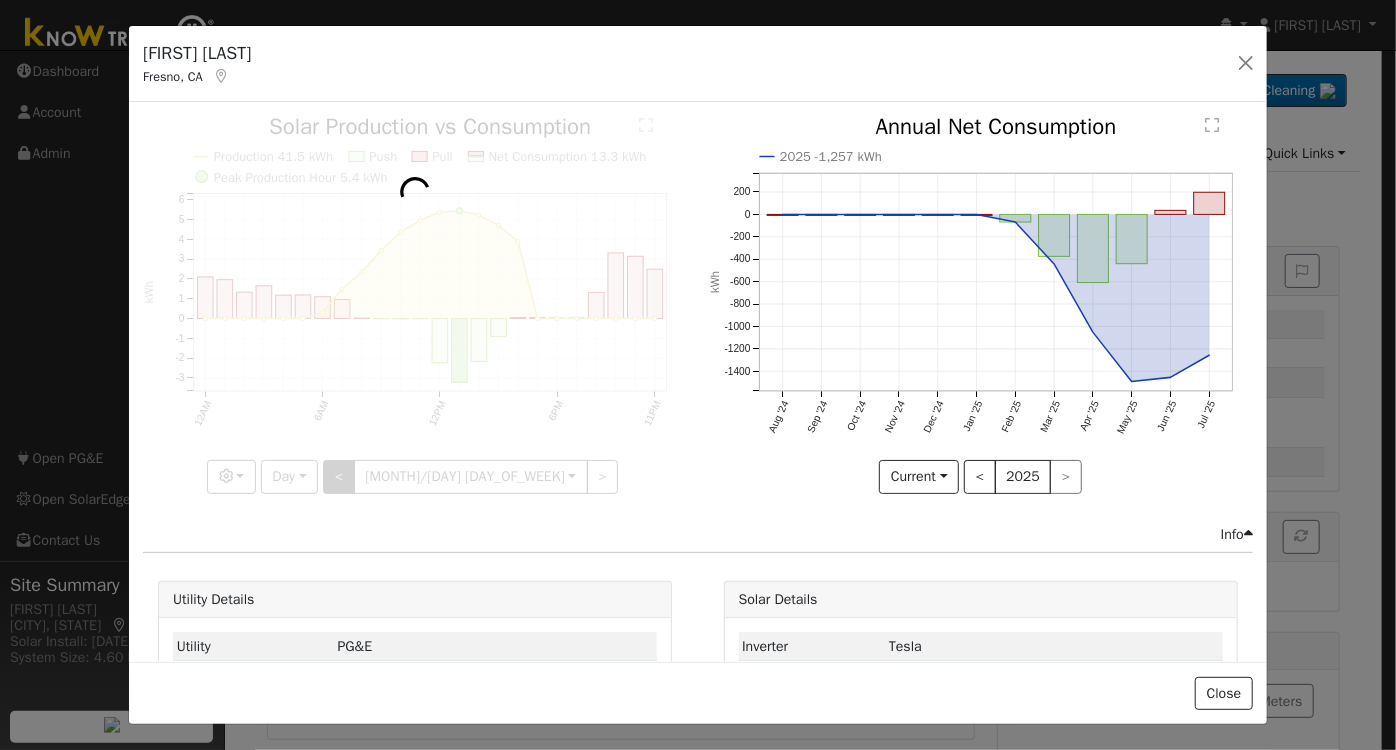 click at bounding box center (415, 304) 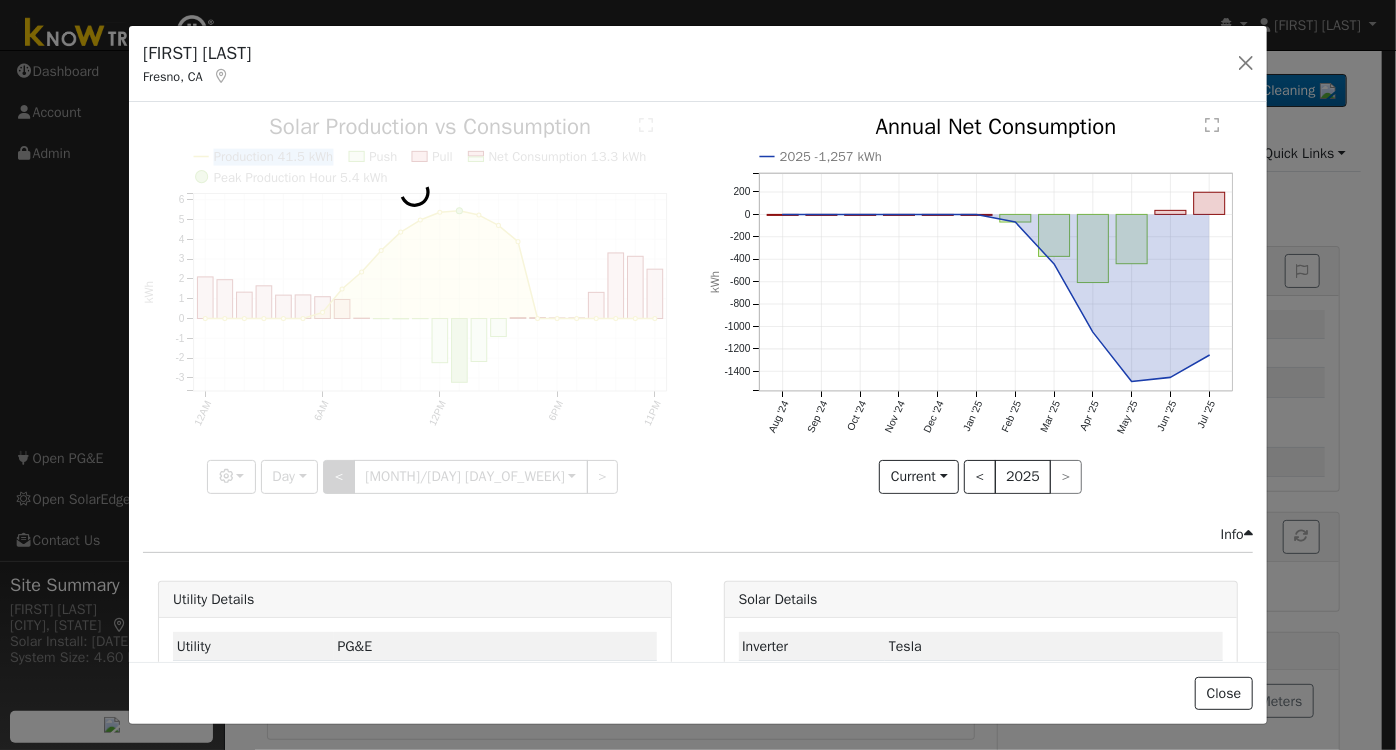 click at bounding box center (415, 304) 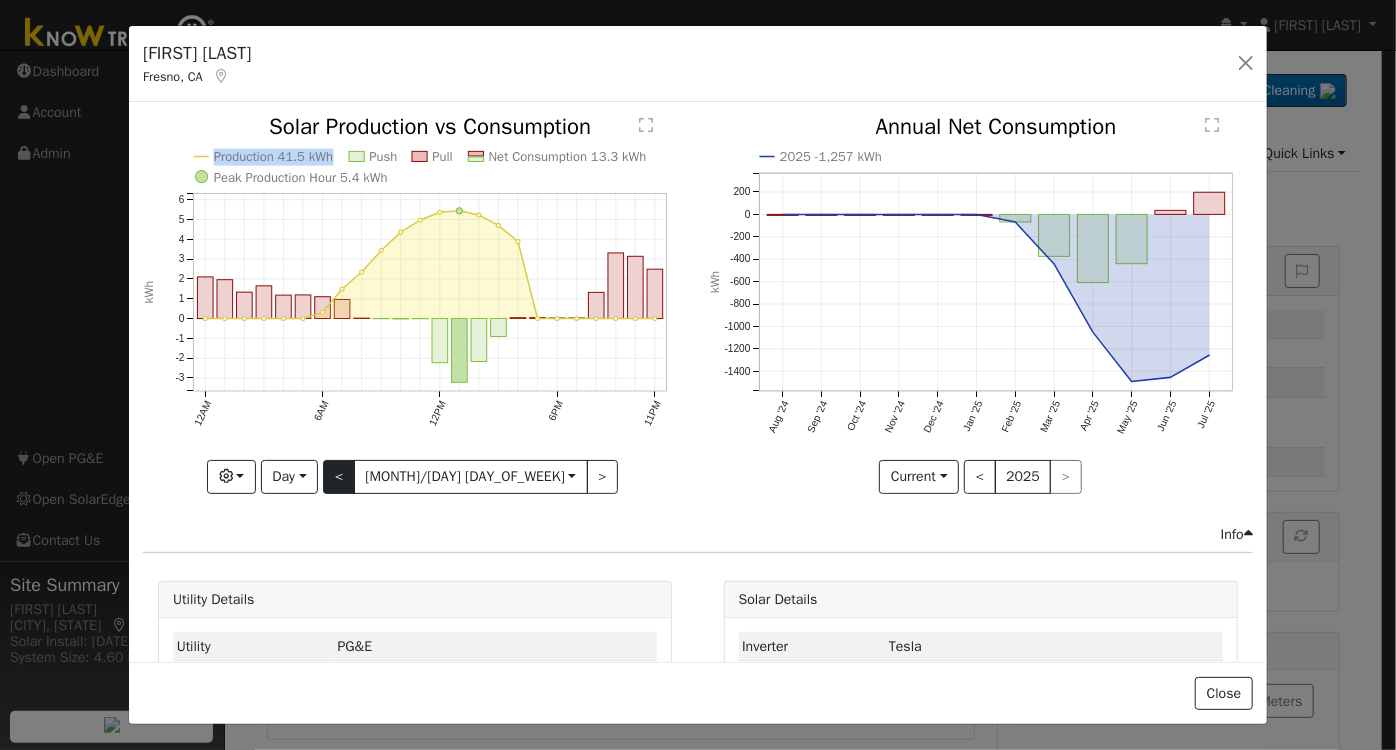 click on "Push Pull Net Consumption 13.3 kWh Peak Production Hour 5.4 kWh 12AM 6AM 12PM 6PM 11PM -3 -2 -1 0 1 2 3 4 5 6  Solar Production vs Consumption kWh onclick="" onclick="" onclick="" onclick="" onclick="" onclick="" onclick="" onclick="" onclick="" onclick="" onclick="" onclick="" onclick="" onclick="" onclick="" onclick="" onclick="" onclick="" onclick="" onclick="" onclick="" onclick="" onclick="" onclick="" onclick="" onclick="" onclick="" onclick="" onclick="" onclick="" onclick="" onclick="" onclick="" onclick="" onclick="" onclick="" onclick="" onclick="" onclick="" onclick="" onclick="" onclick="" onclick="" onclick="" onclick="" onclick="" onclick="" onclick="" Graphs Solar Production Previous Year Estimated Production Previous Year Consumption Previous Year Total Consumption Previous Year Cumulative Consumption Previous Year Options Weather °F kWh $ Net Push/Pull Previous Year Period Day Day Week Month Year Custom < [MONTH]/[DAY] [DAY_OF_WEEK]  [DATE] >" 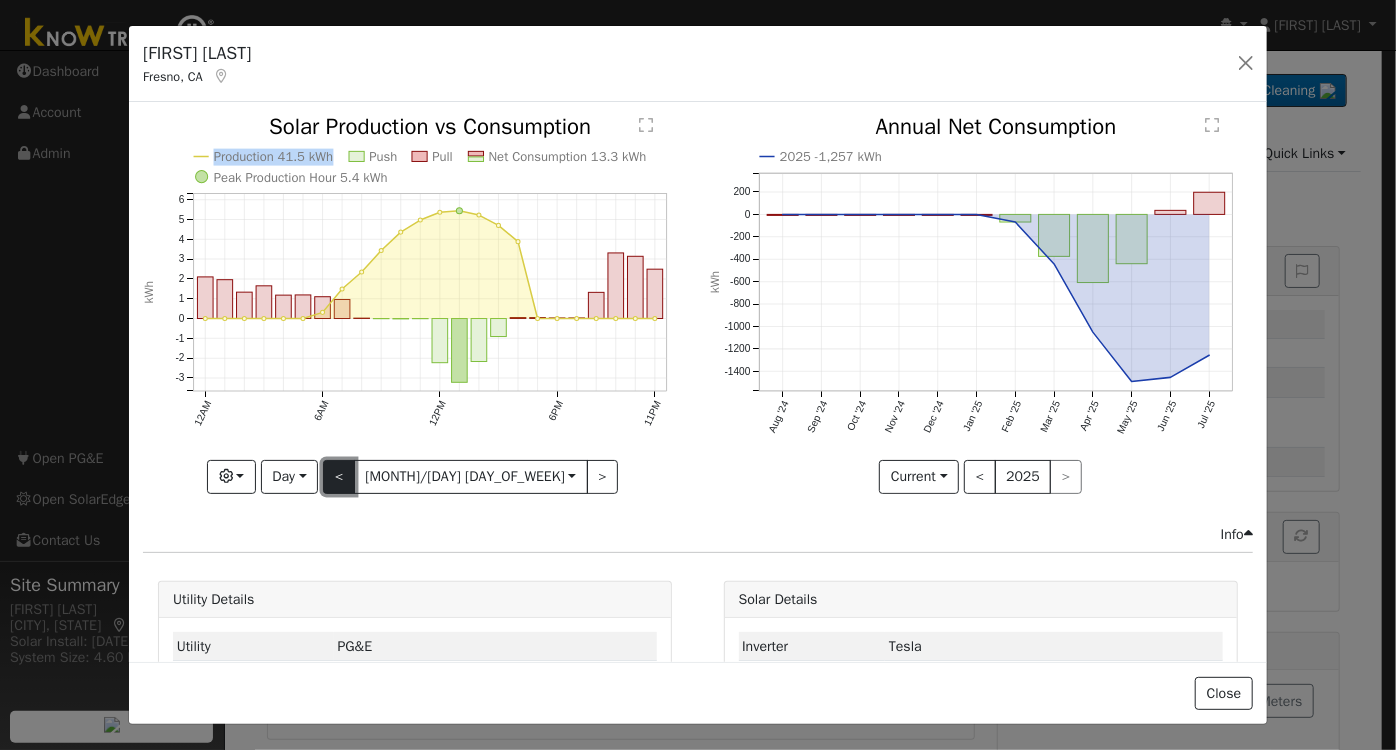 click on "<" at bounding box center [339, 477] 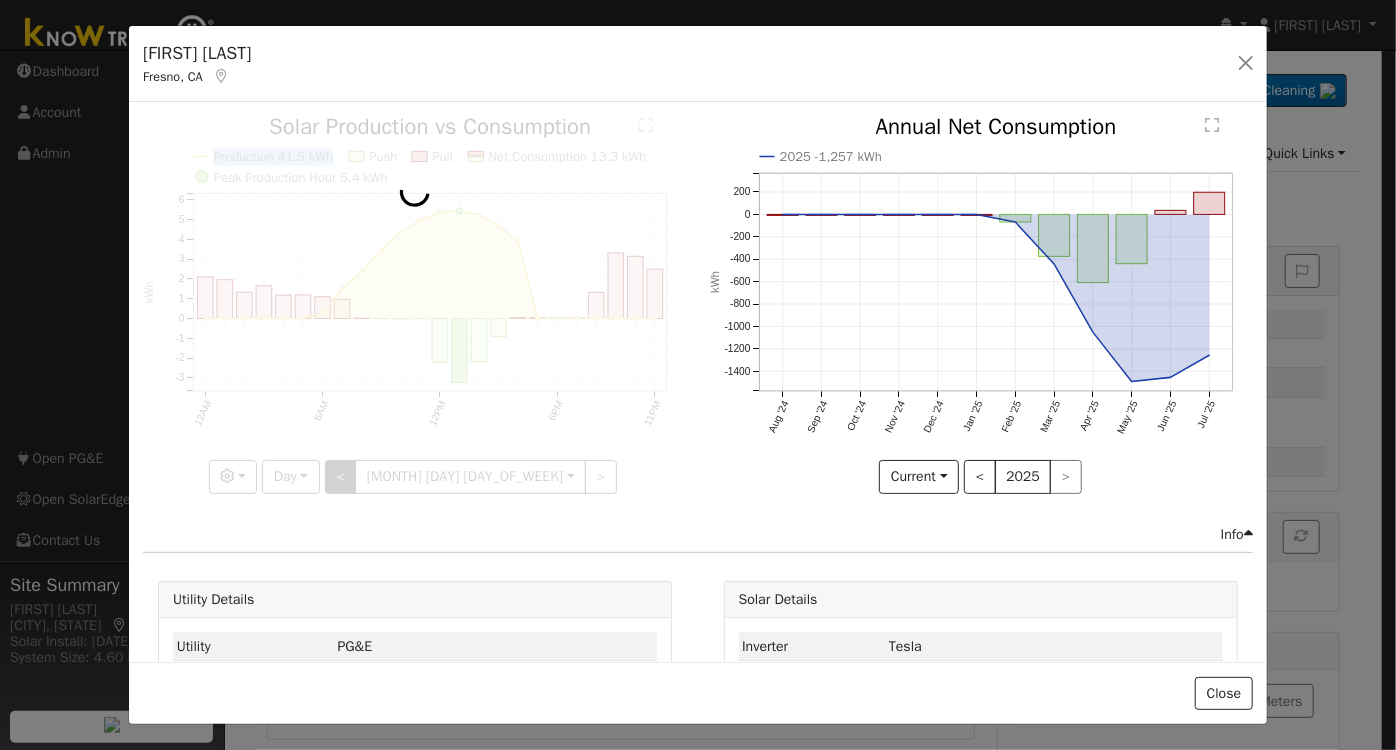 click at bounding box center (415, 304) 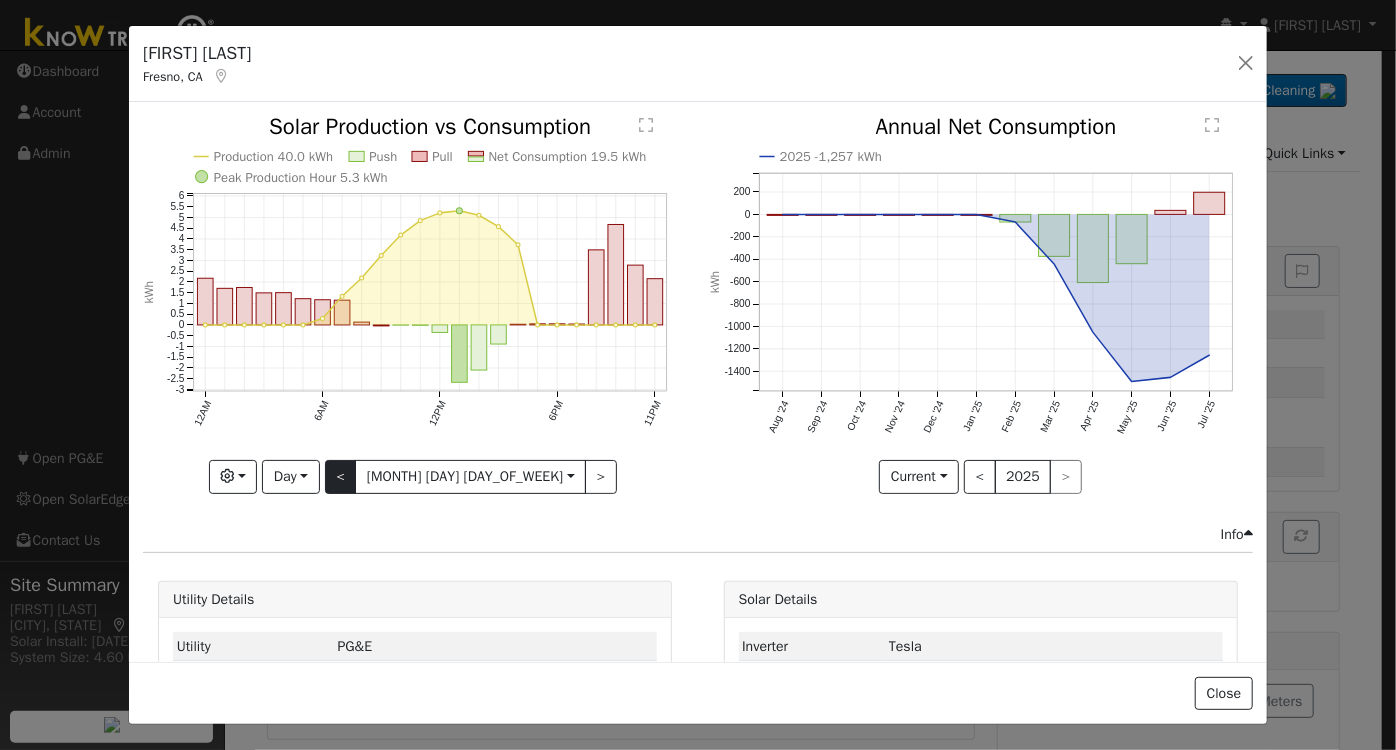 click at bounding box center [415, 304] 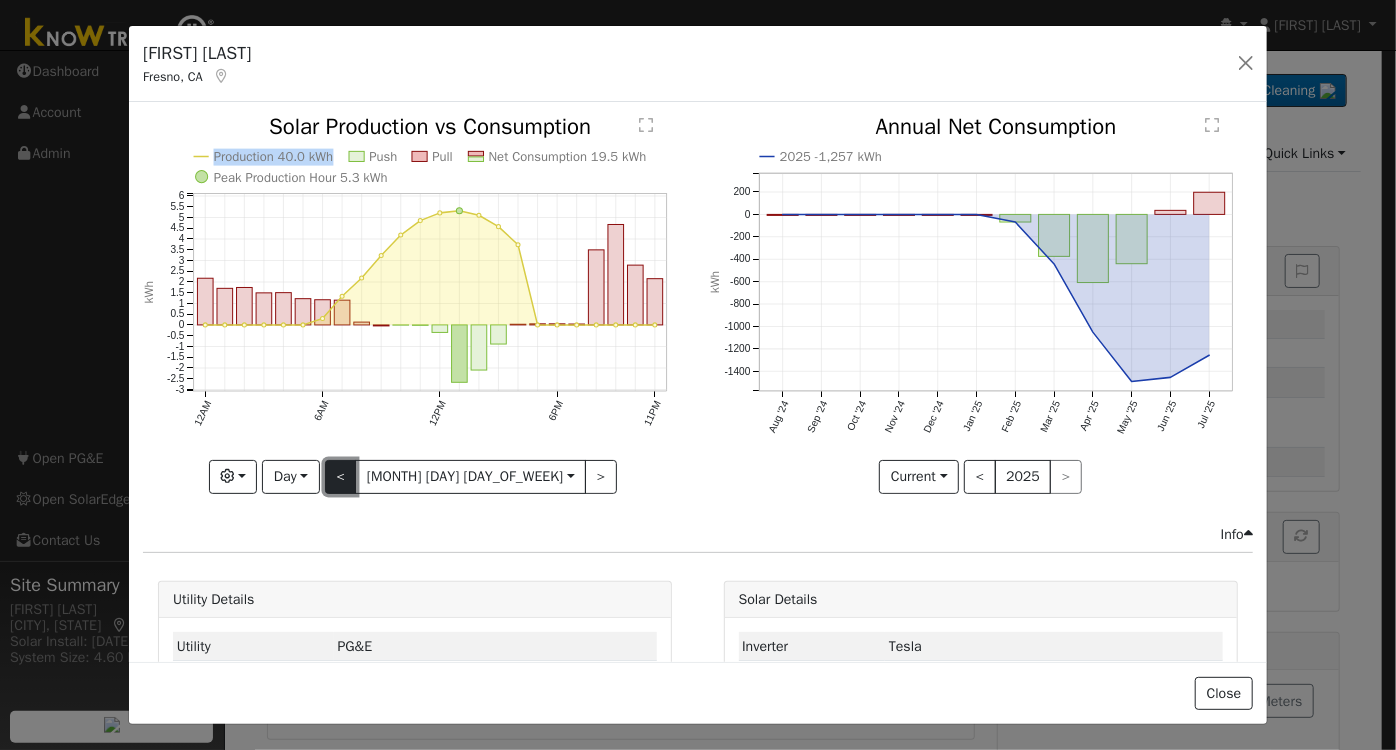 click on "<" at bounding box center (341, 477) 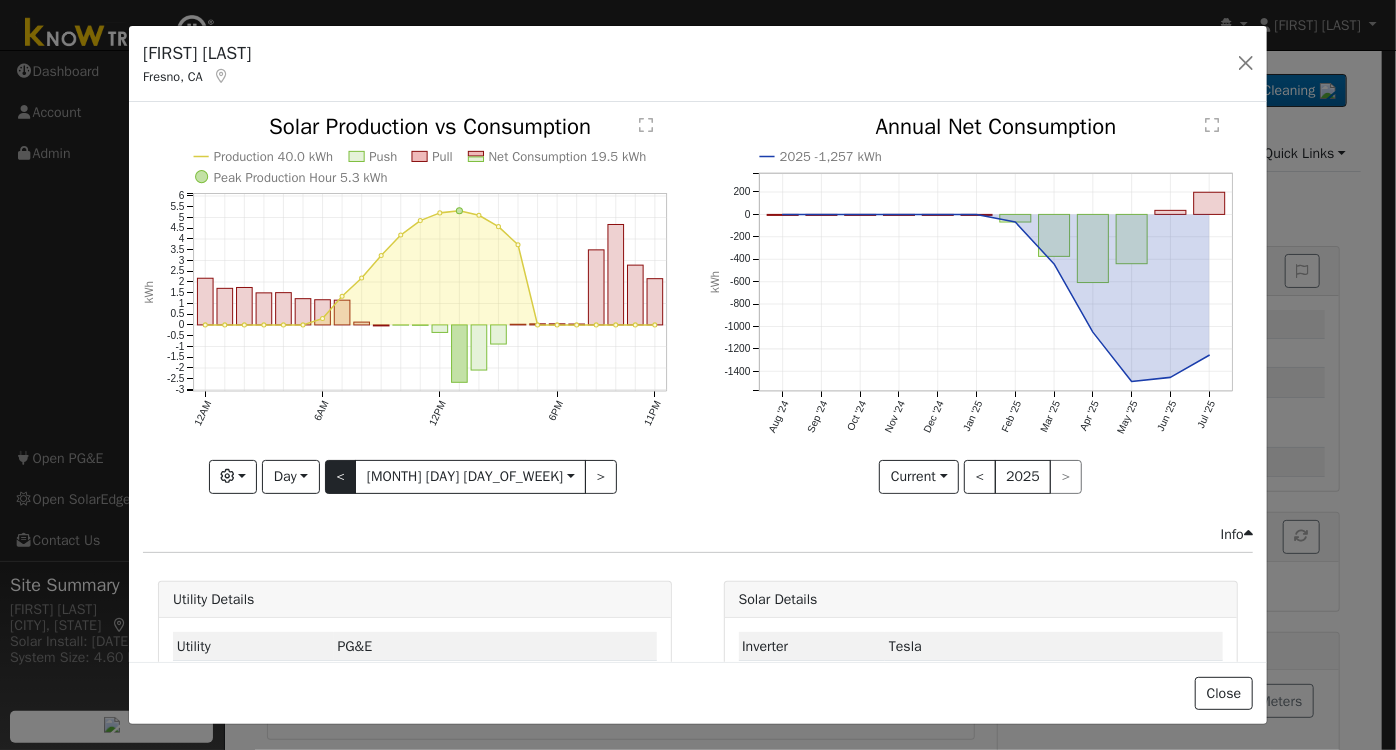 click at bounding box center [0, 0] 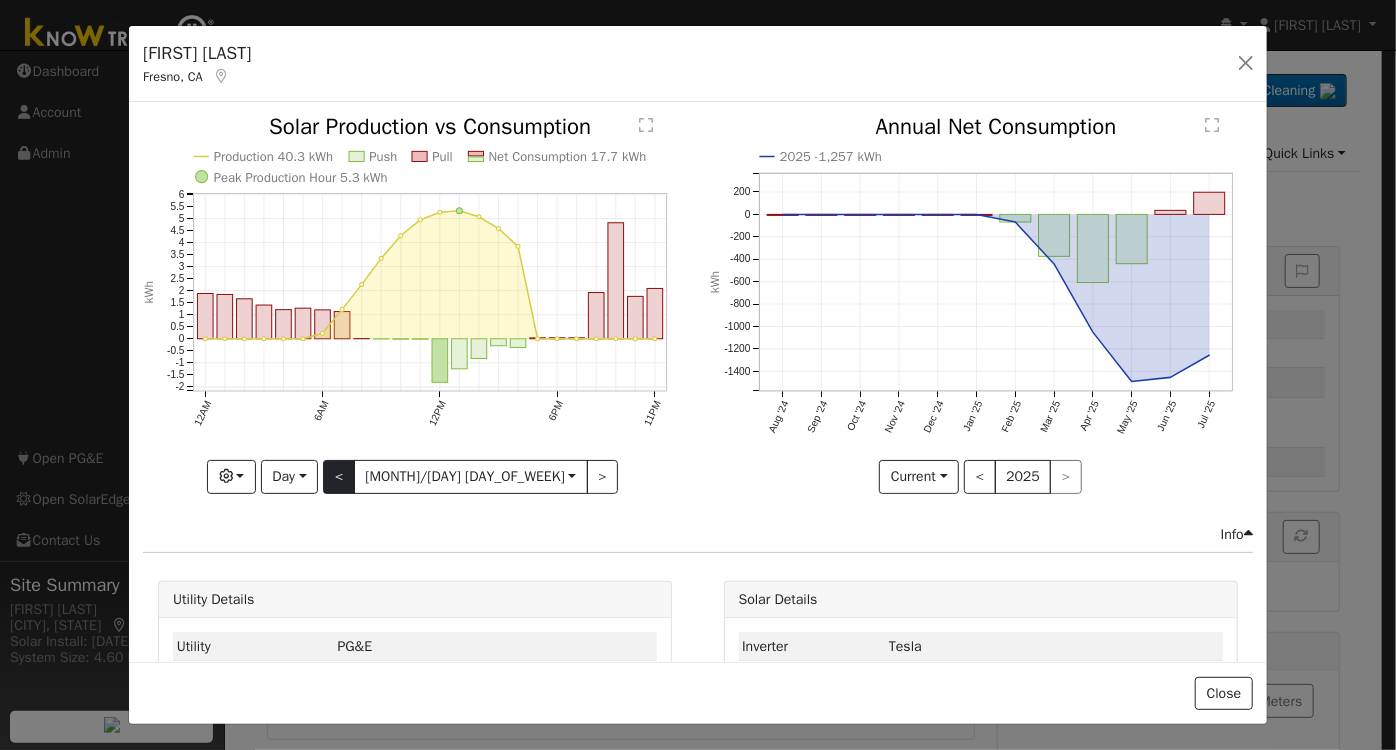 click at bounding box center (415, 304) 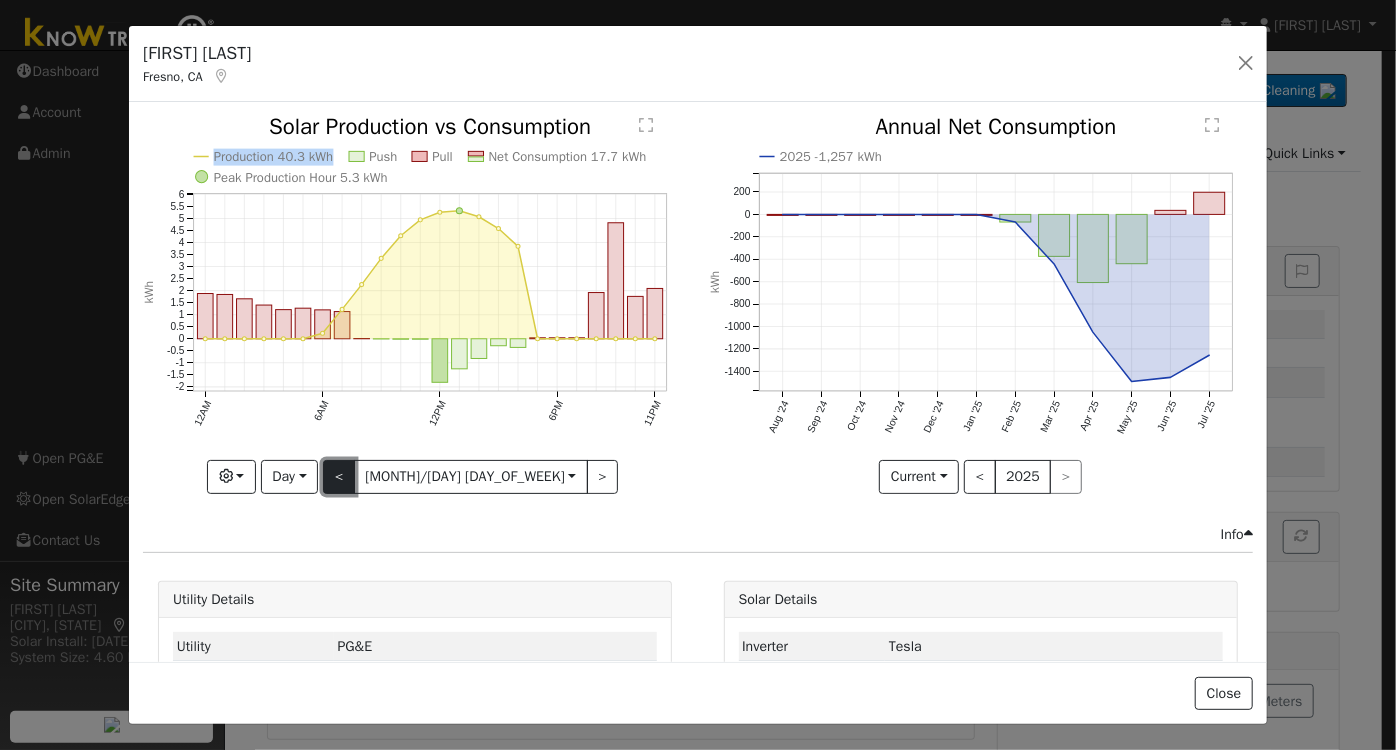 click on "<" at bounding box center (339, 477) 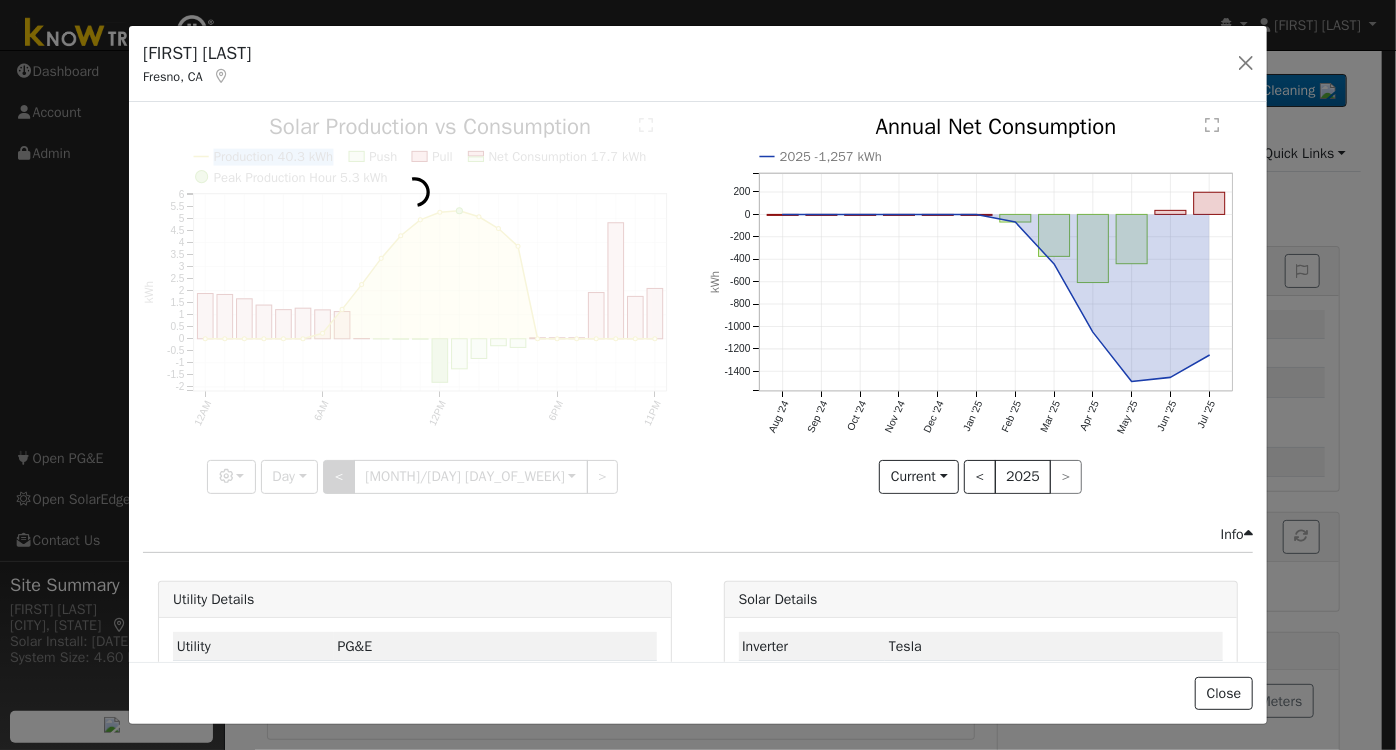 click at bounding box center [415, 304] 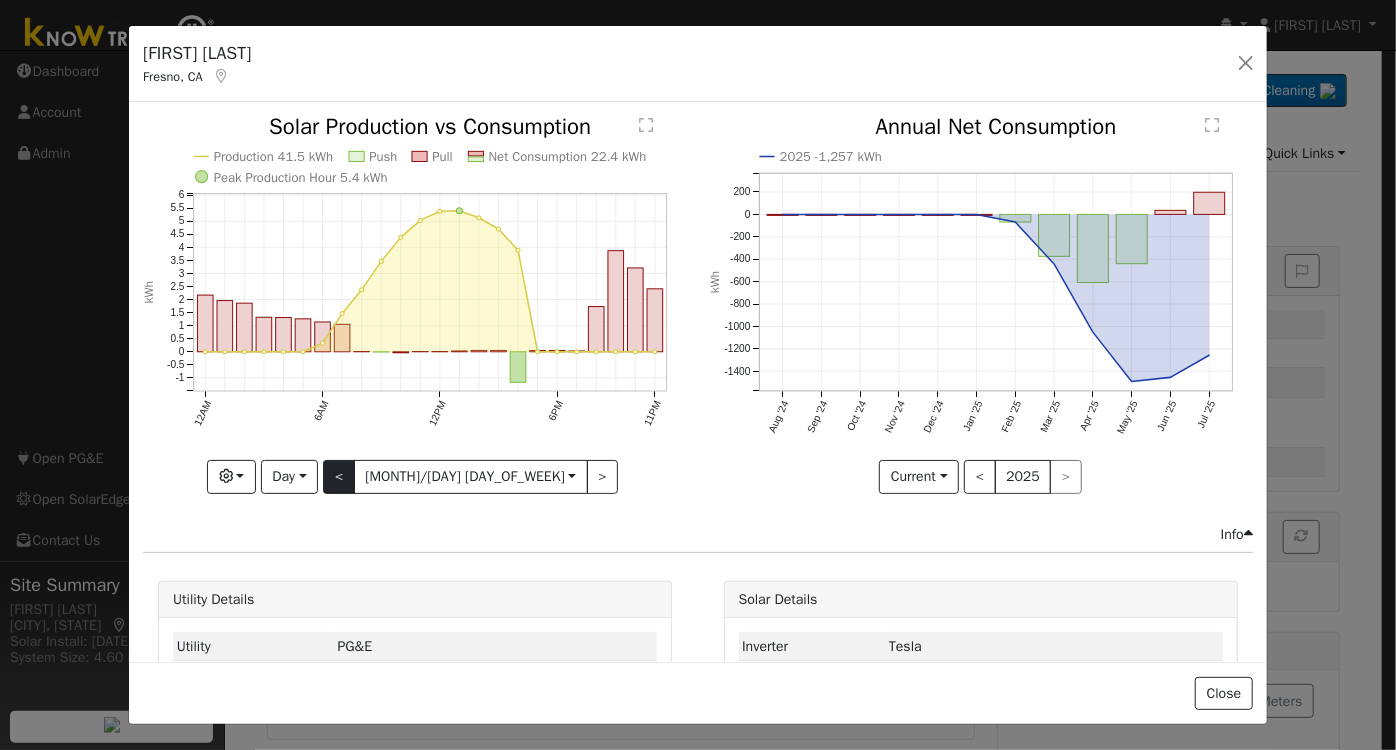 click at bounding box center [415, 304] 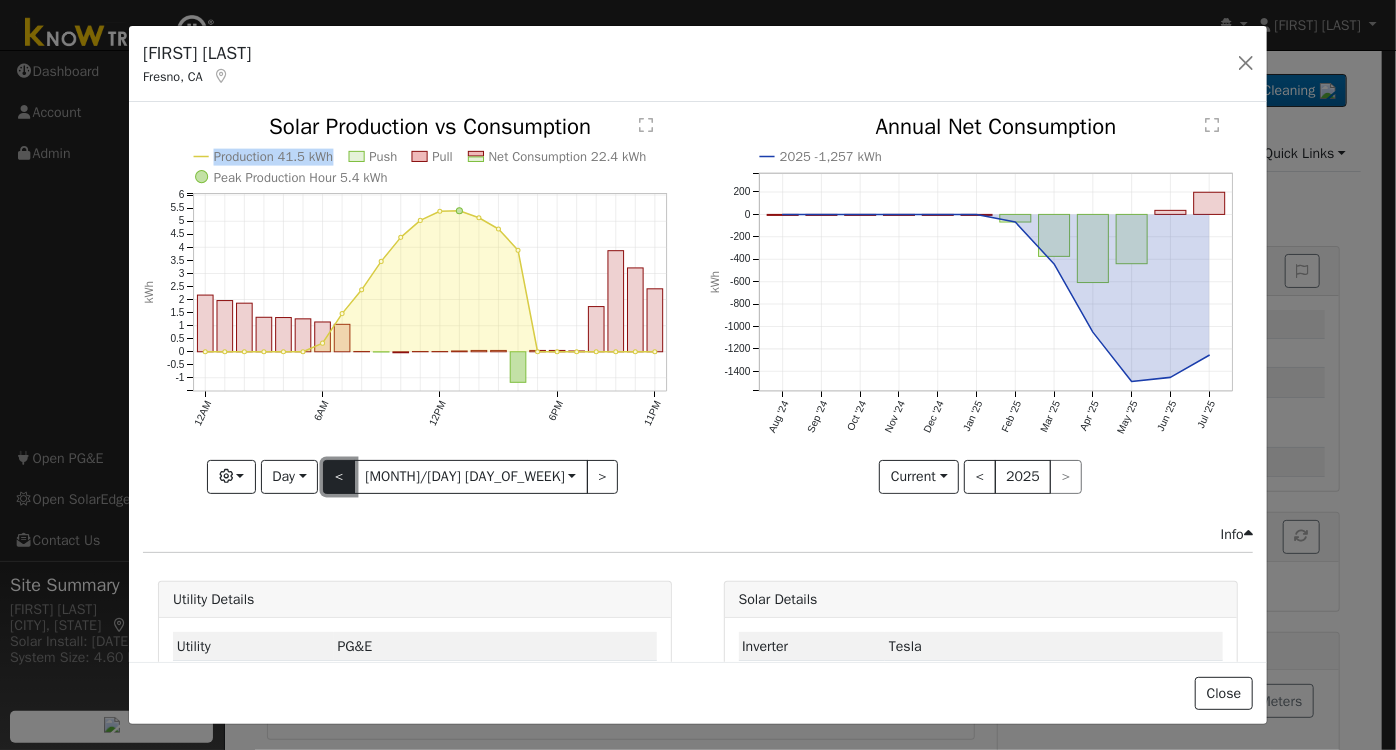click on "<" at bounding box center [339, 477] 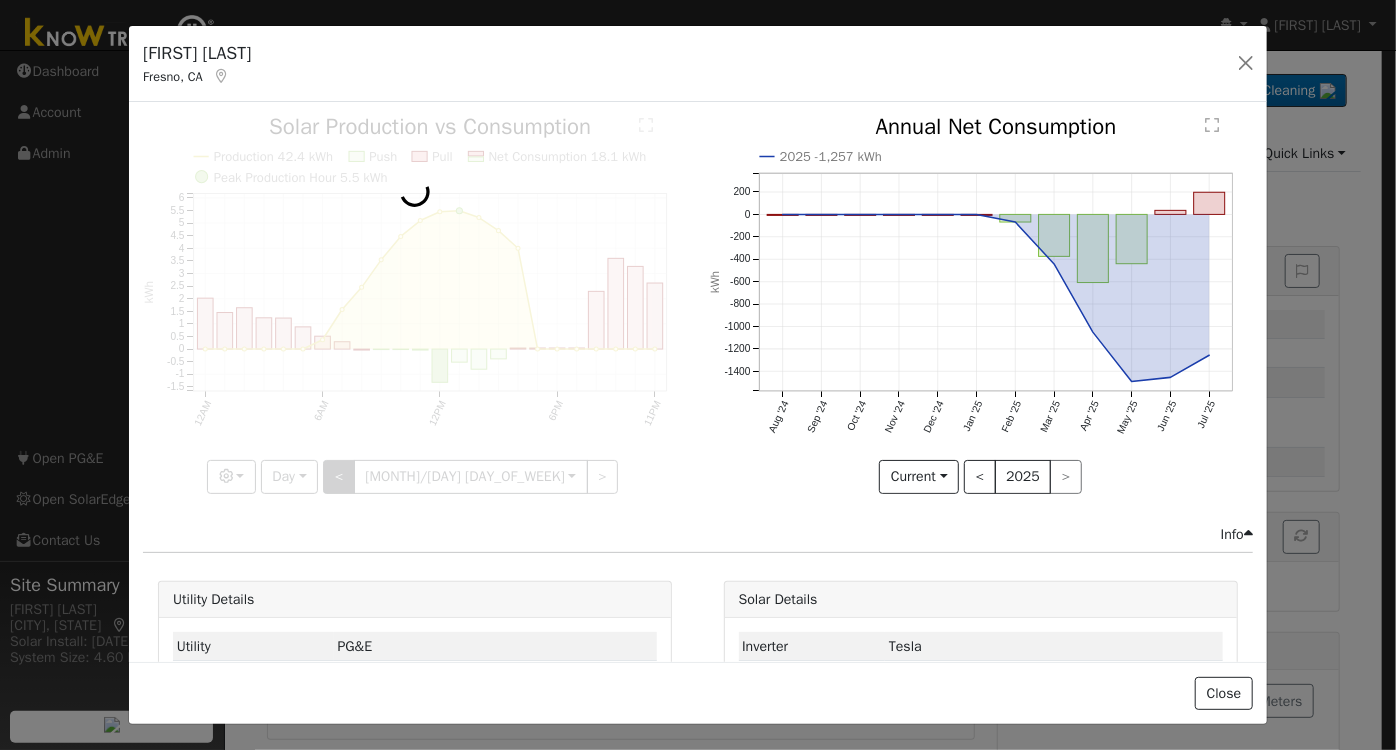 click at bounding box center (415, 304) 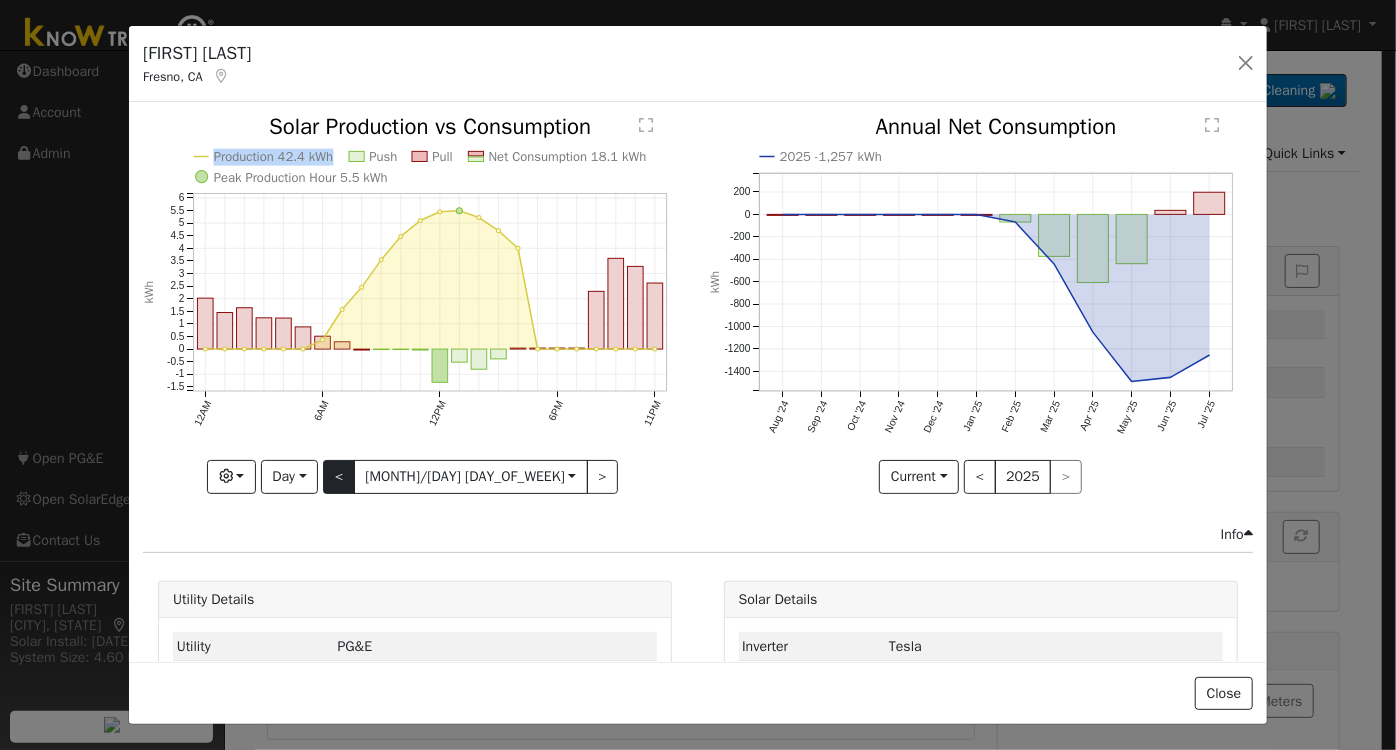 click at bounding box center (415, 304) 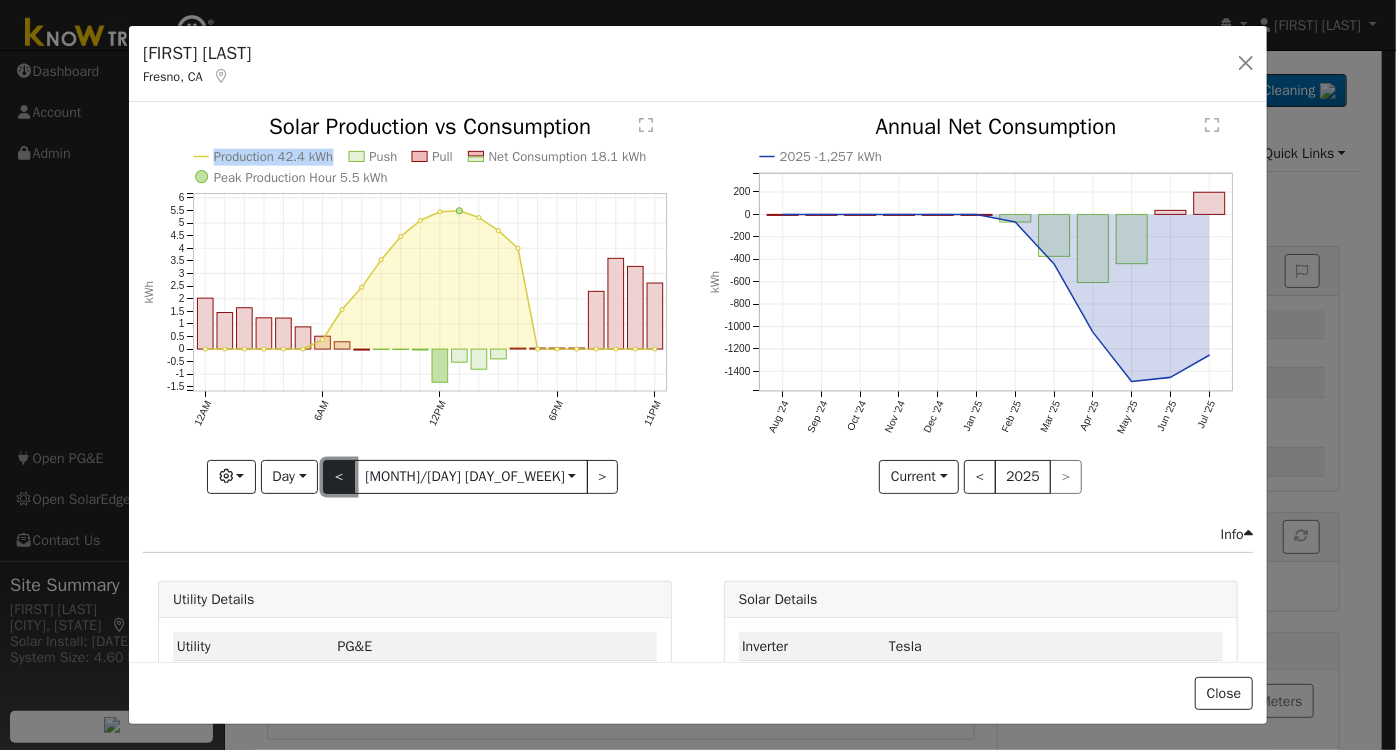 click on "<" at bounding box center (339, 477) 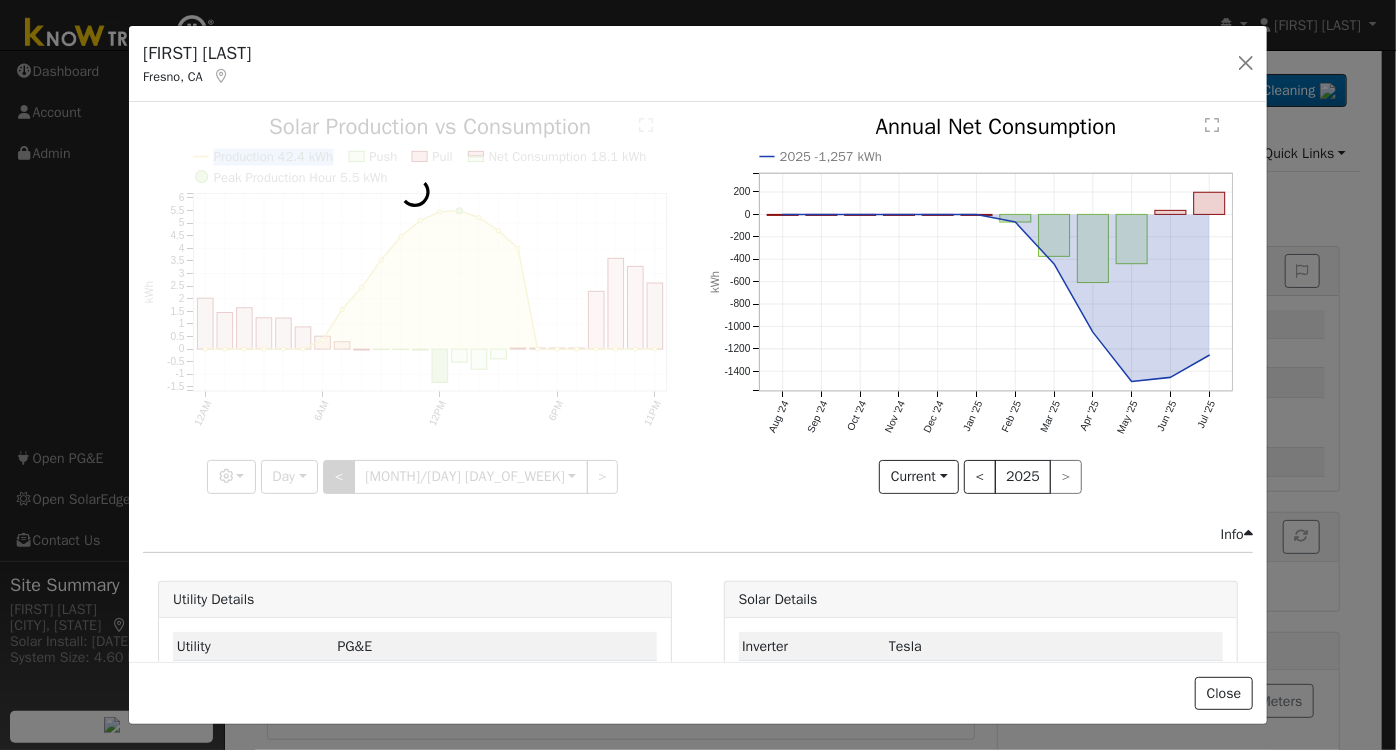 click at bounding box center (415, 304) 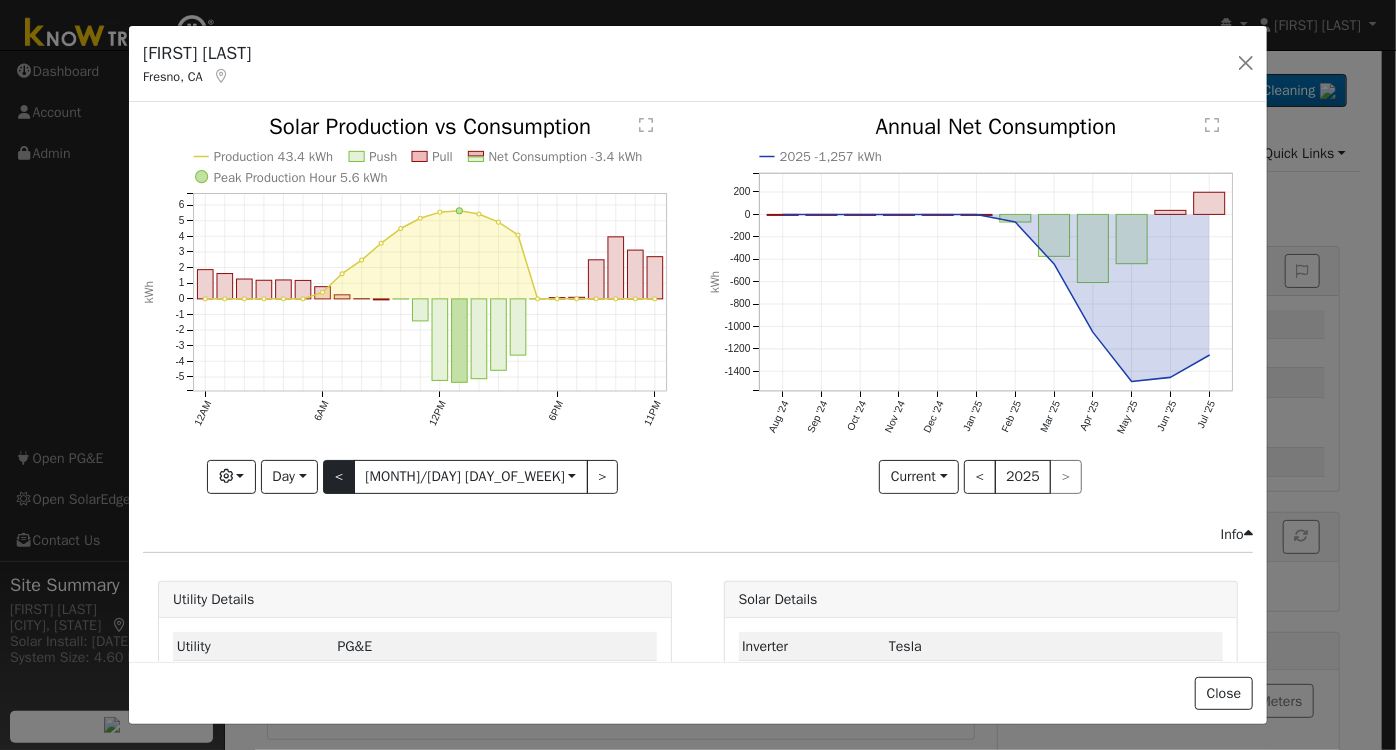 click at bounding box center (415, 304) 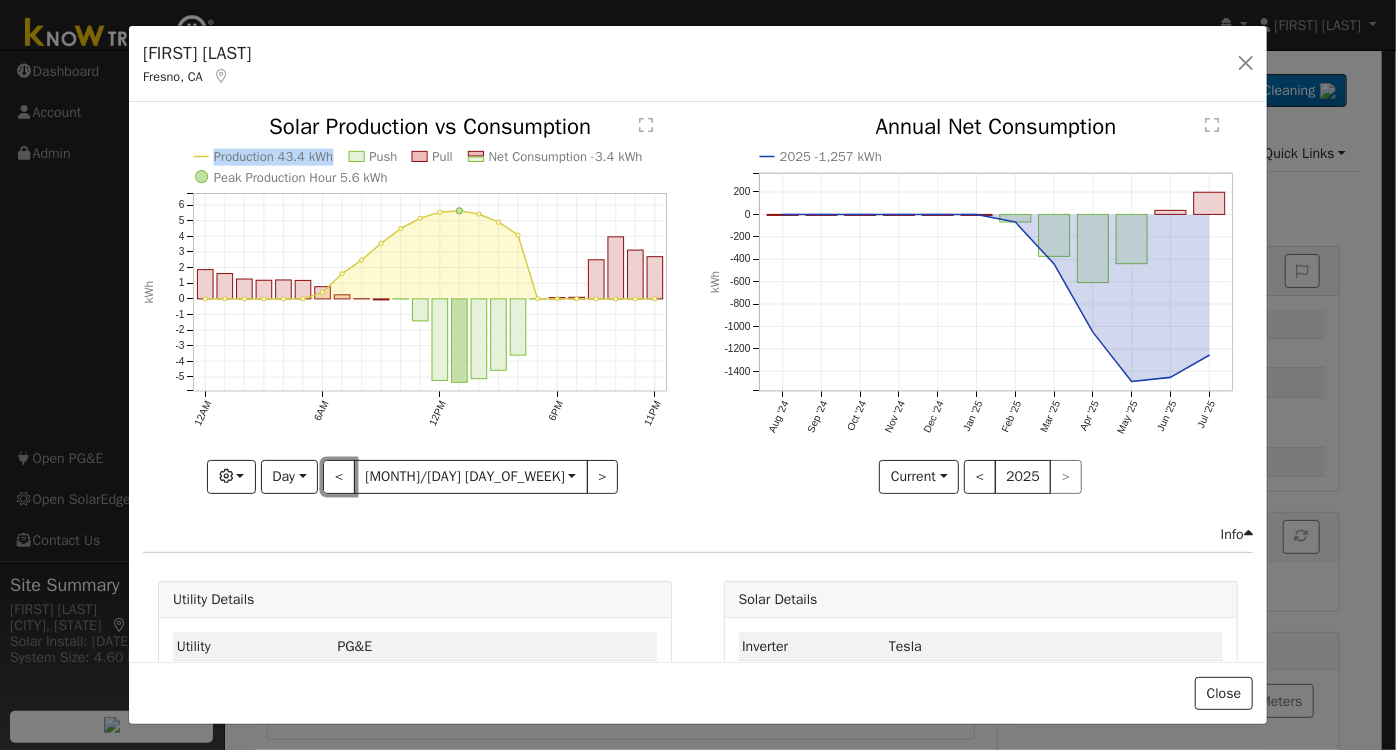 click on "<" at bounding box center [339, 477] 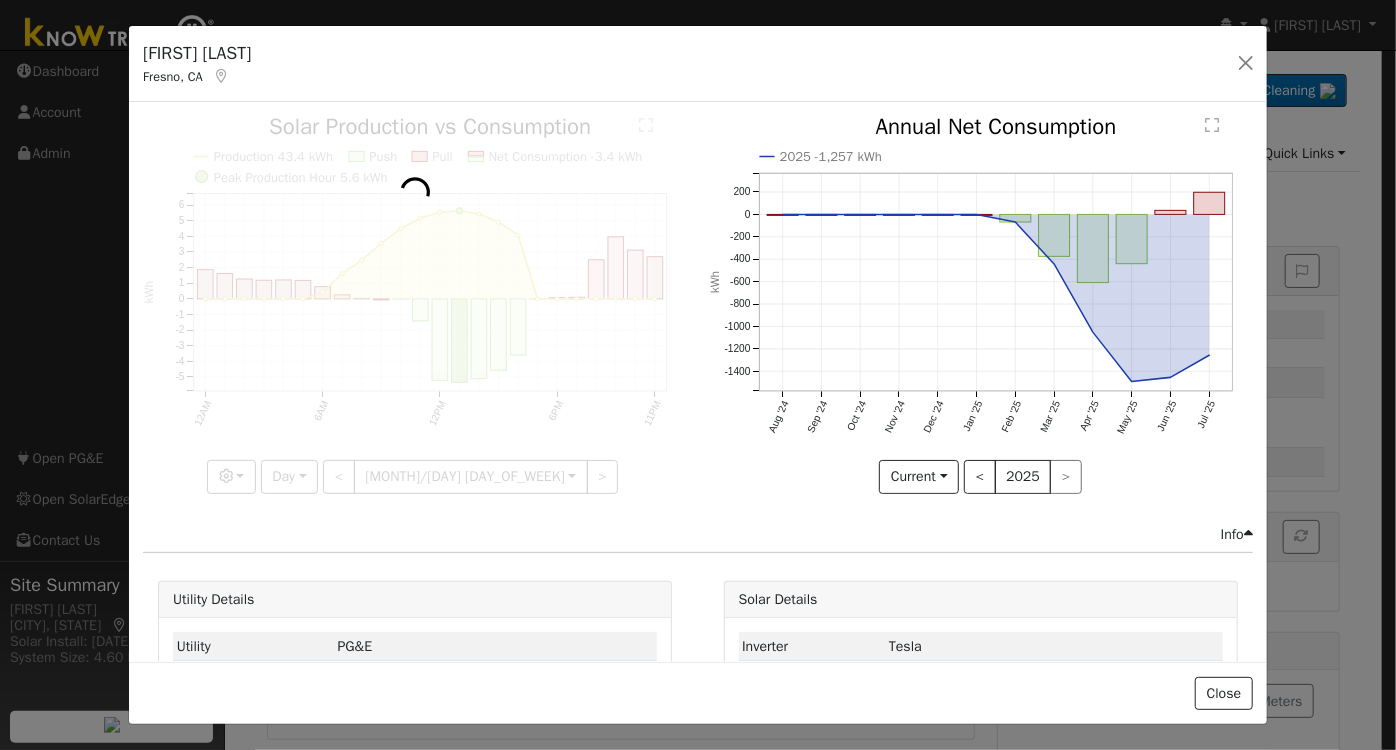 click at bounding box center (415, 304) 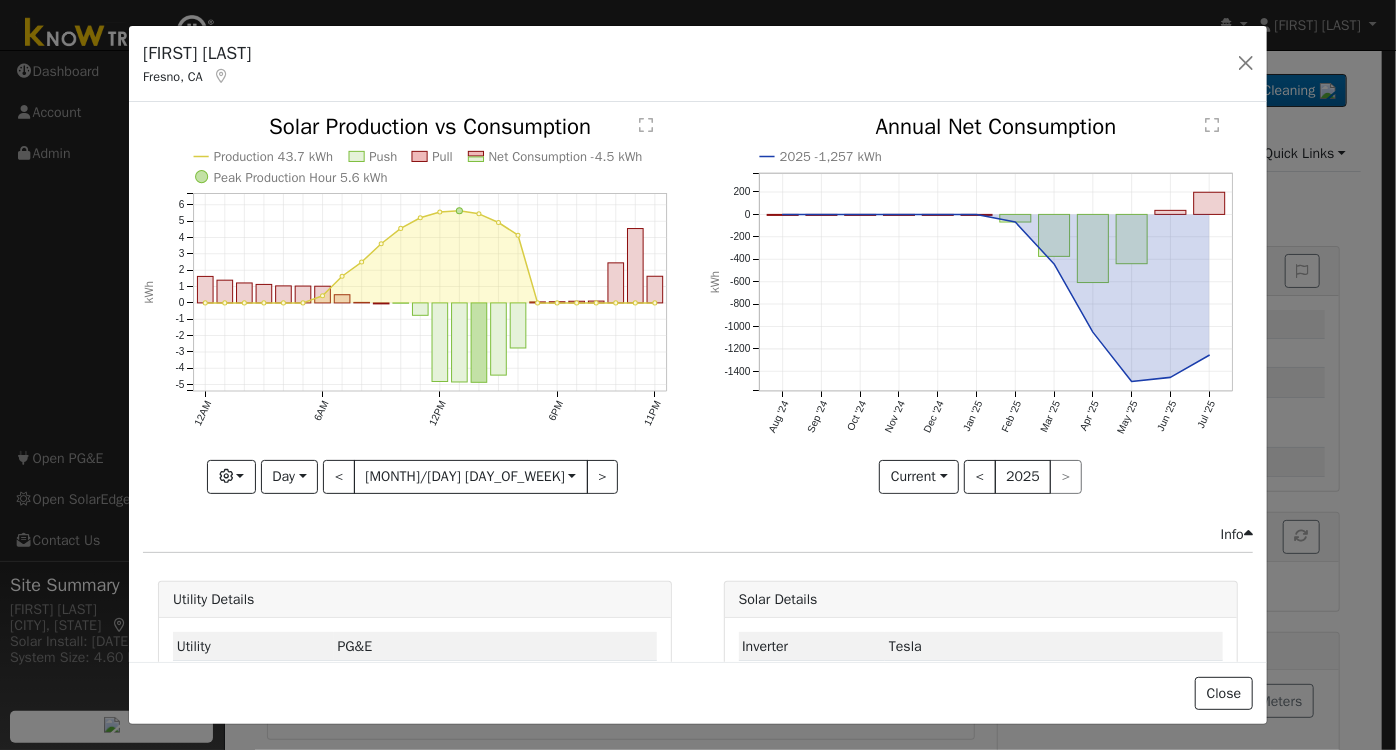 click at bounding box center [415, 304] 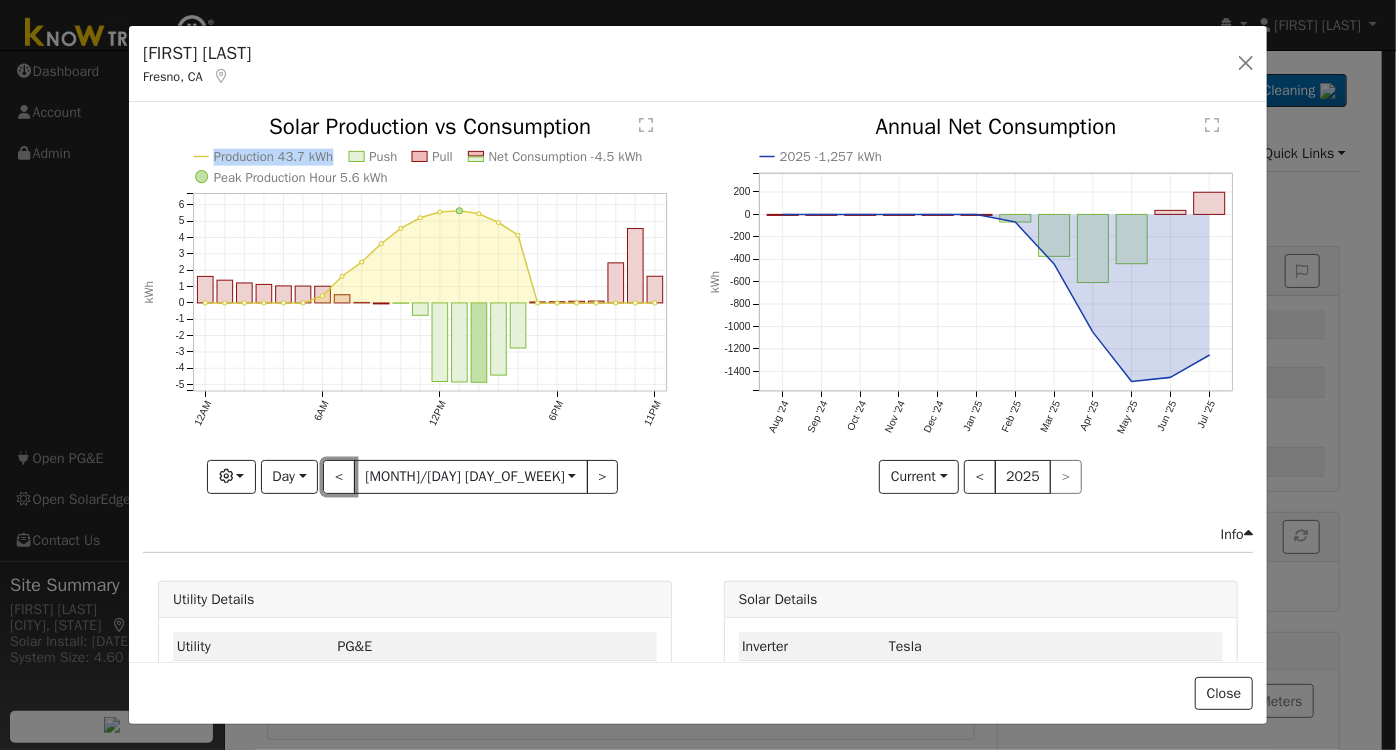 click on "<" at bounding box center (339, 477) 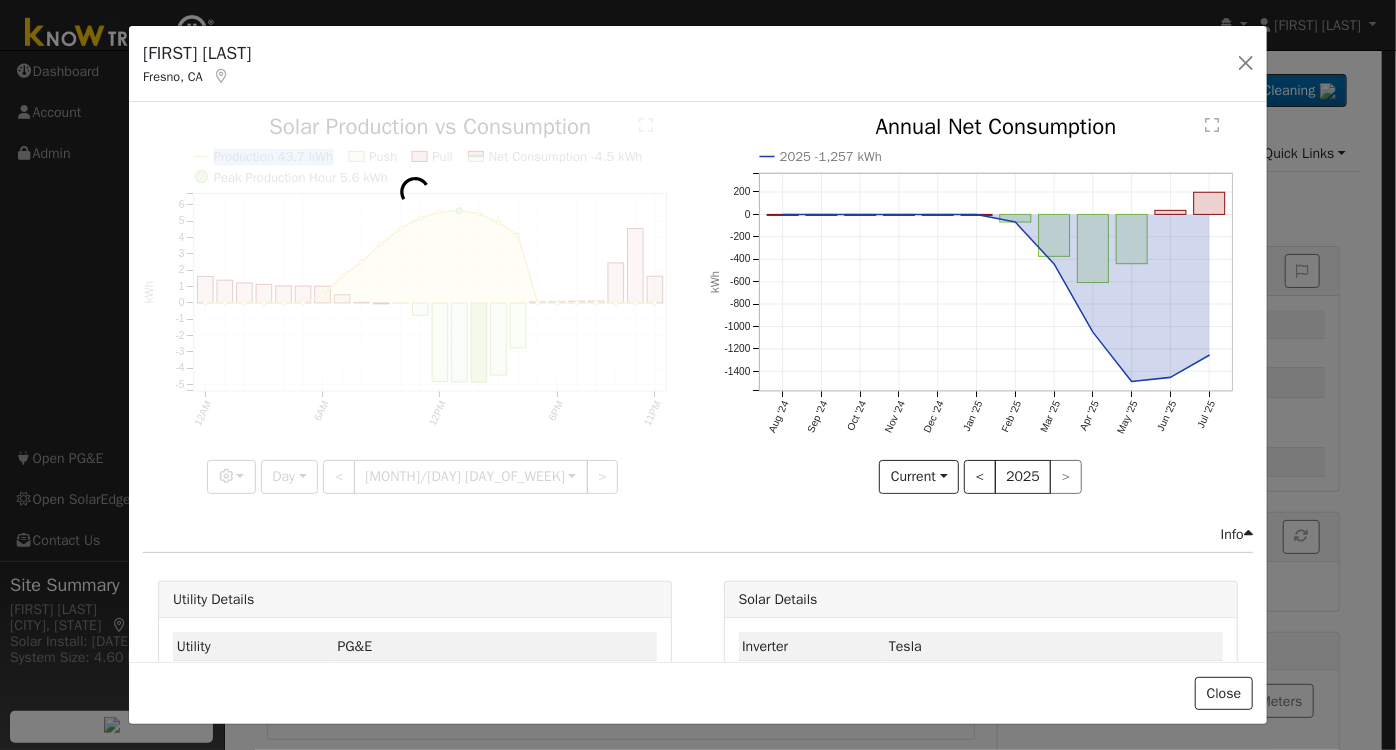 click at bounding box center [415, 304] 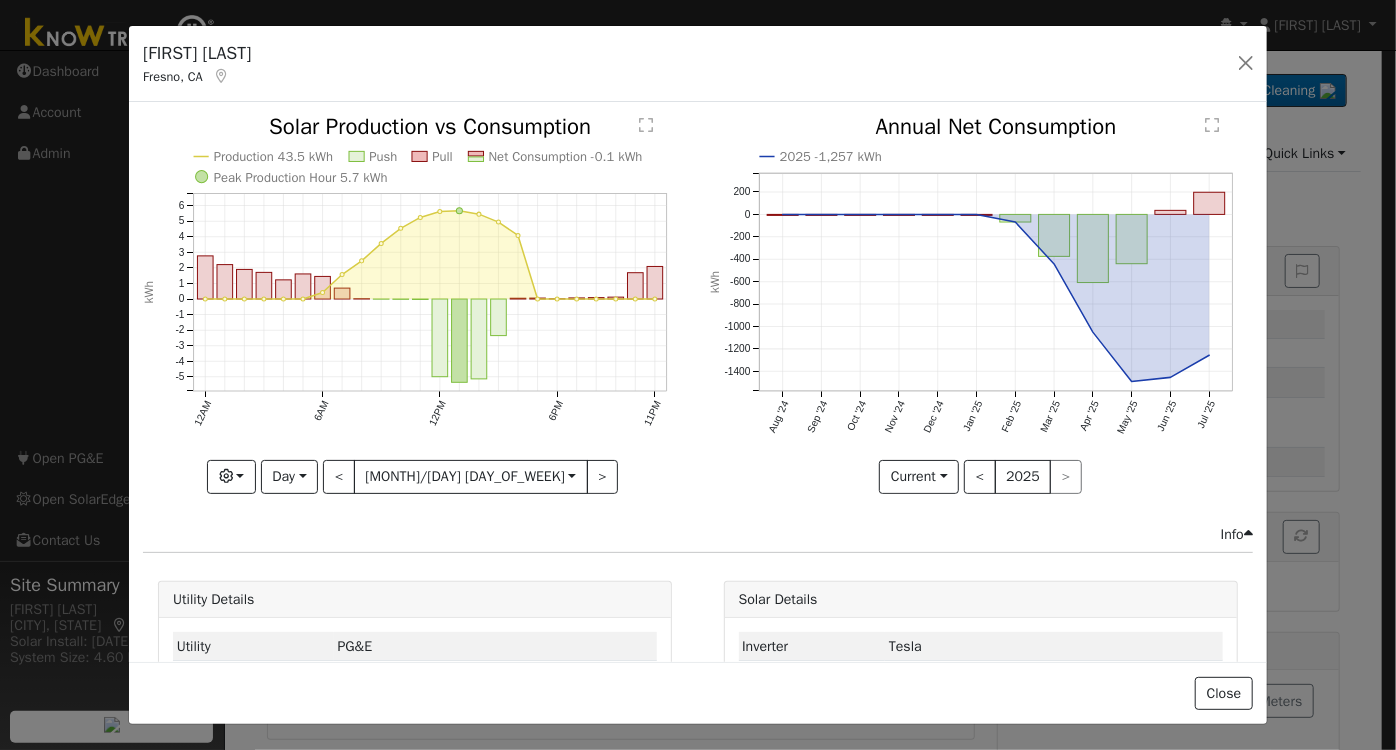 click at bounding box center [415, 304] 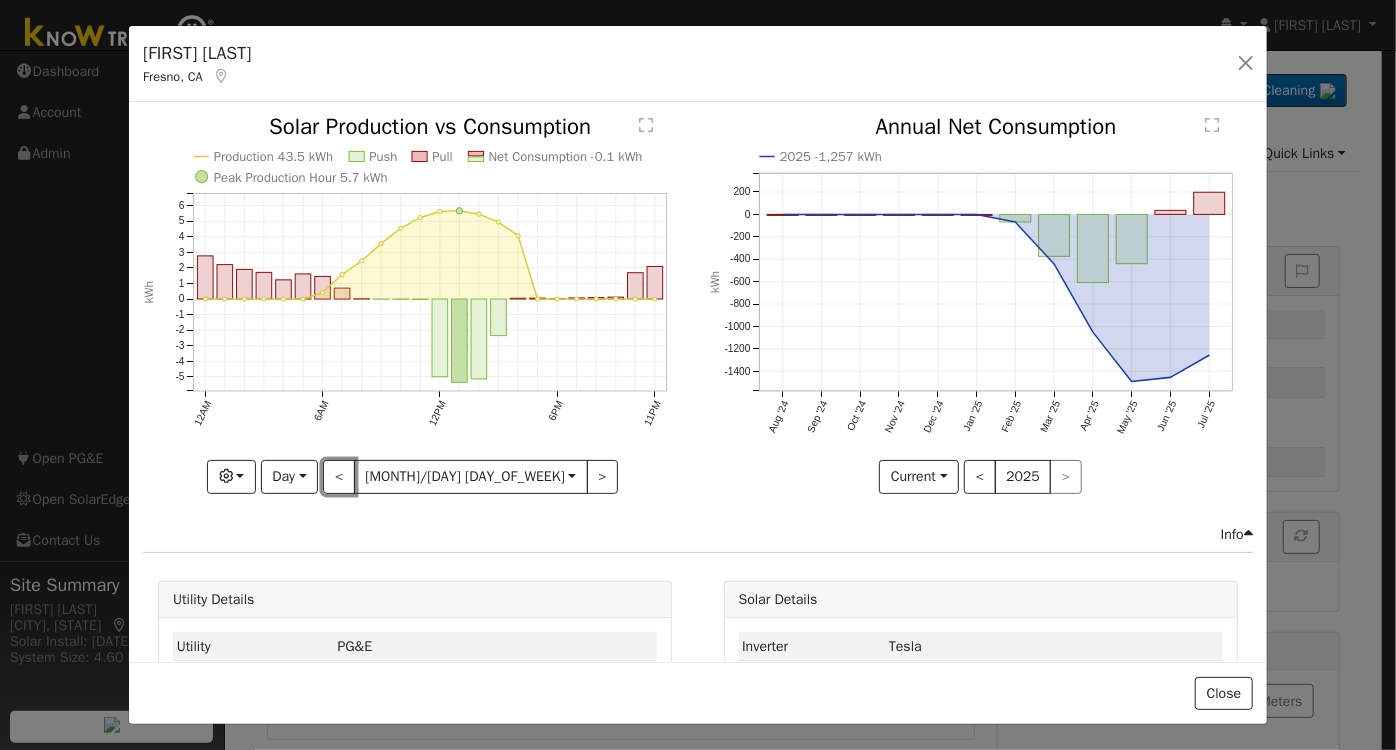 click on "<" at bounding box center (339, 477) 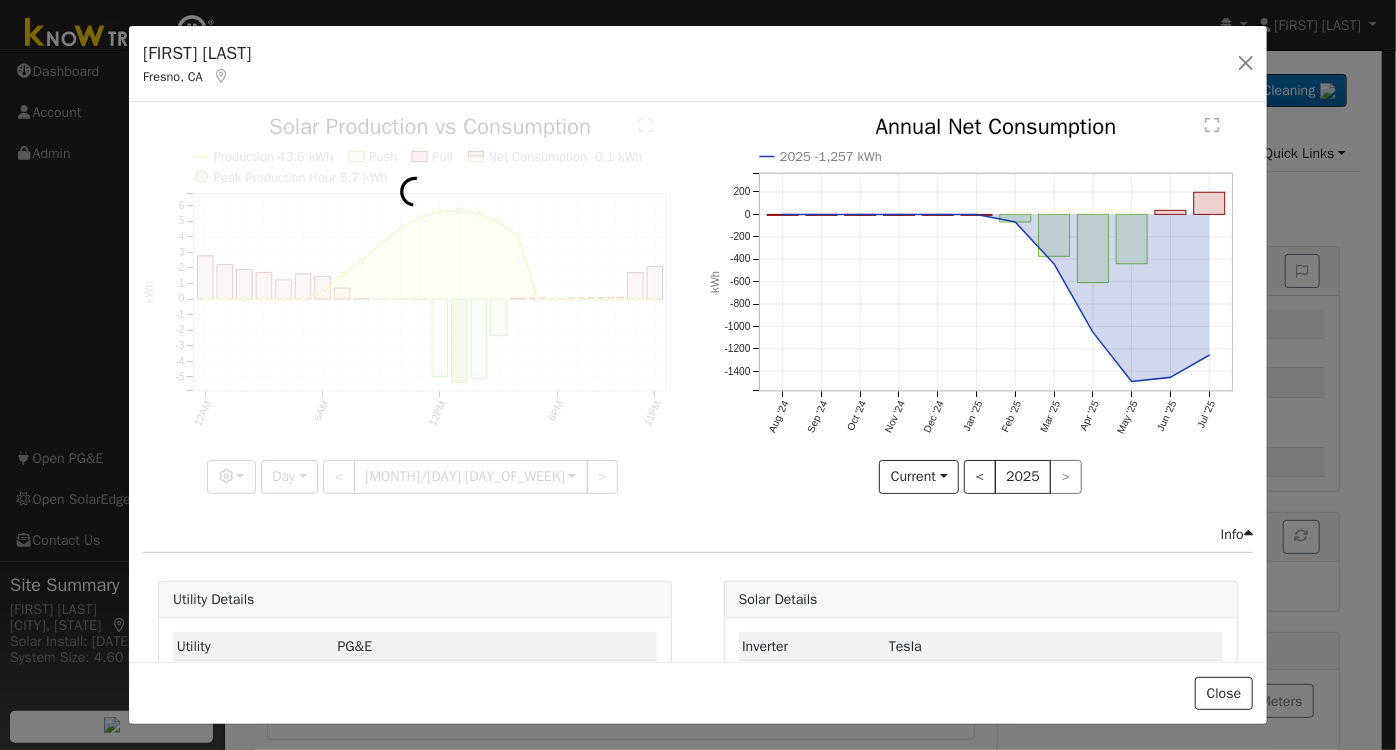 click at bounding box center [415, 304] 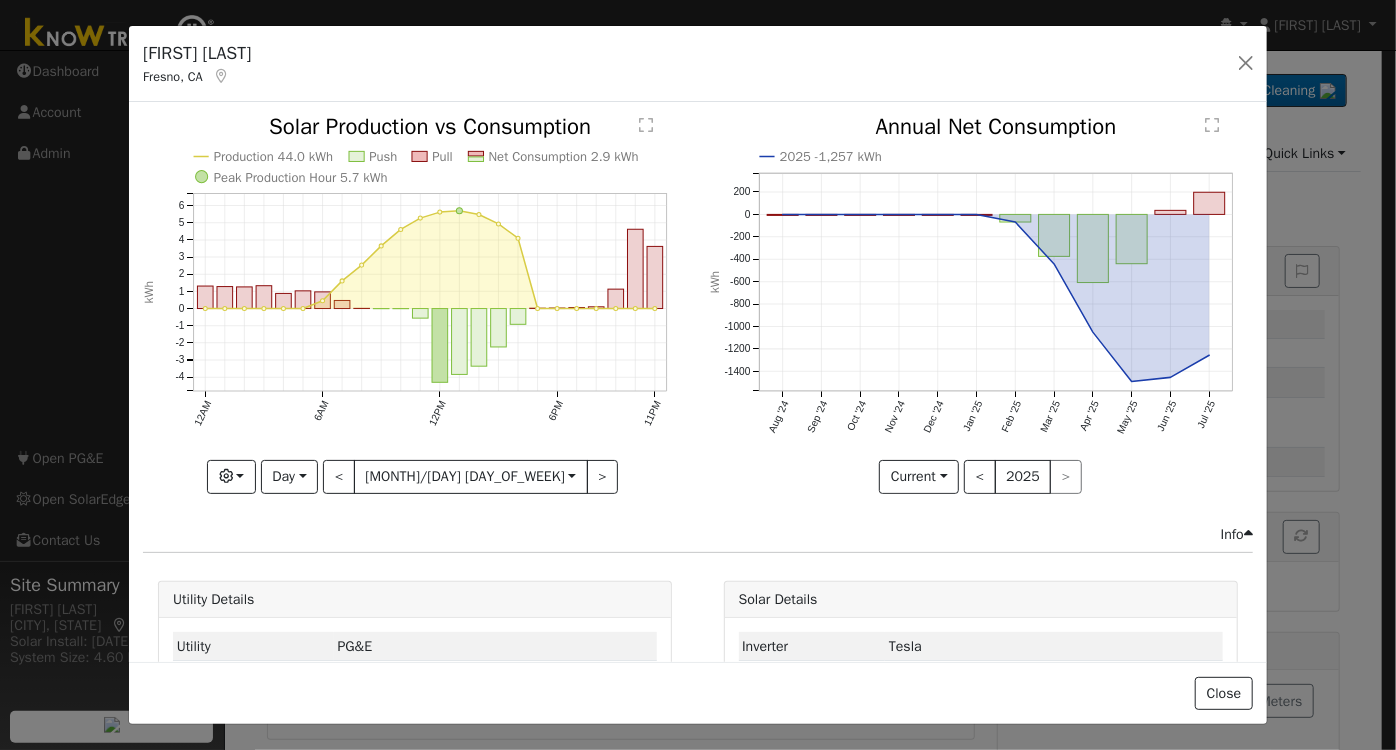 click at bounding box center [415, 304] 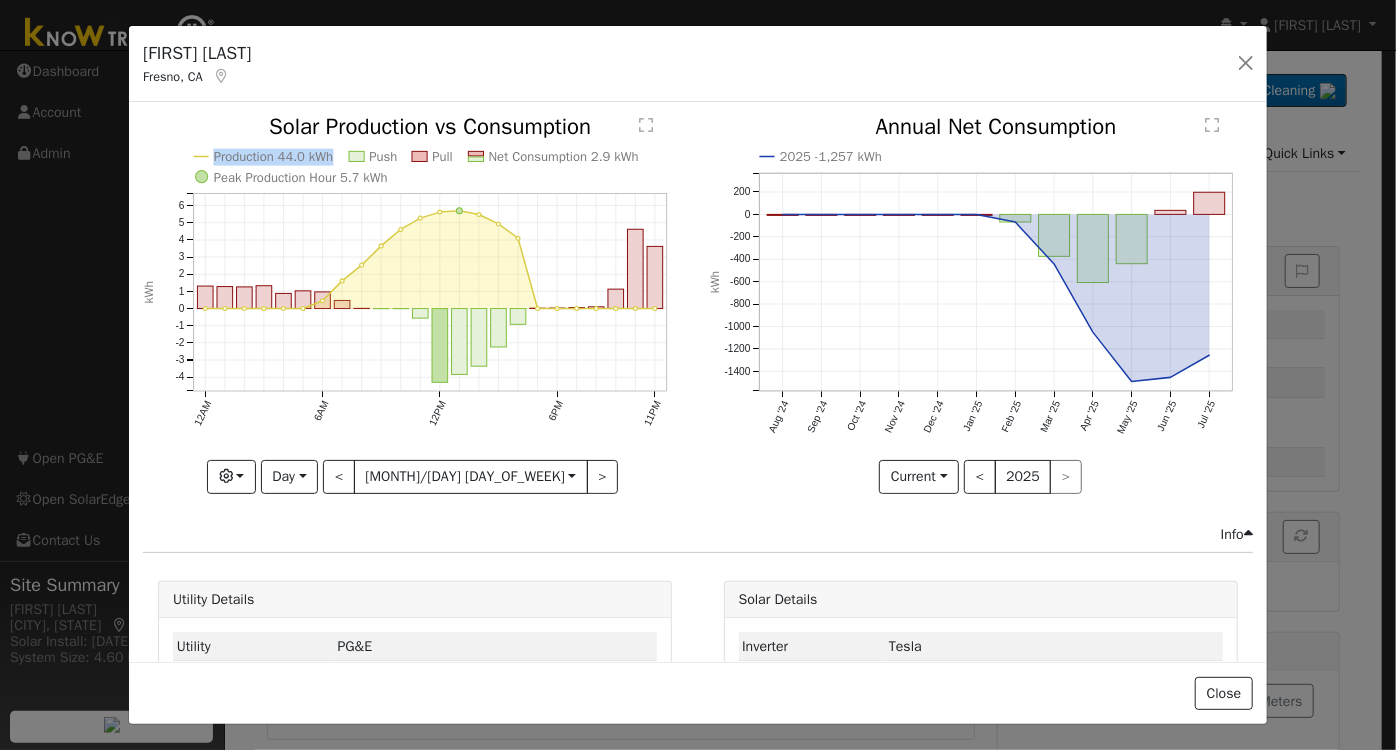click on "Push Pull Net Consumption 2.9 kWh Peak Production Hour 5.7 kWh 12AM 6AM 12PM 6PM 11PM -4 -3 -2 -1 0 1 2 3 4 5 6  Solar Production vs Consumption kWh onclick="" onclick="" onclick="" onclick="" onclick="" onclick="" onclick="" onclick="" onclick="" onclick="" onclick="" onclick="" onclick="" onclick="" onclick="" onclick="" onclick="" onclick="" onclick="" onclick="" onclick="" onclick="" onclick="" onclick="" onclick="" onclick="" onclick="" onclick="" onclick="" onclick="" onclick="" onclick="" onclick="" onclick="" onclick="" onclick="" onclick="" onclick="" onclick="" onclick="" onclick="" onclick="" onclick="" onclick="" onclick="" onclick="" onclick="" onclick="" Graphs Solar Production Previous Year Estimated Production Previous Year Consumption Previous Year Total Consumption Previous Year Cumulative Consumption Previous Year Options Weather °F kWh $ Net Push/Pull Previous Year Period Day Day Week Month Year Custom < [MONTH]/[DAY] [DAY_OF_WEEK]  [DATE] >" 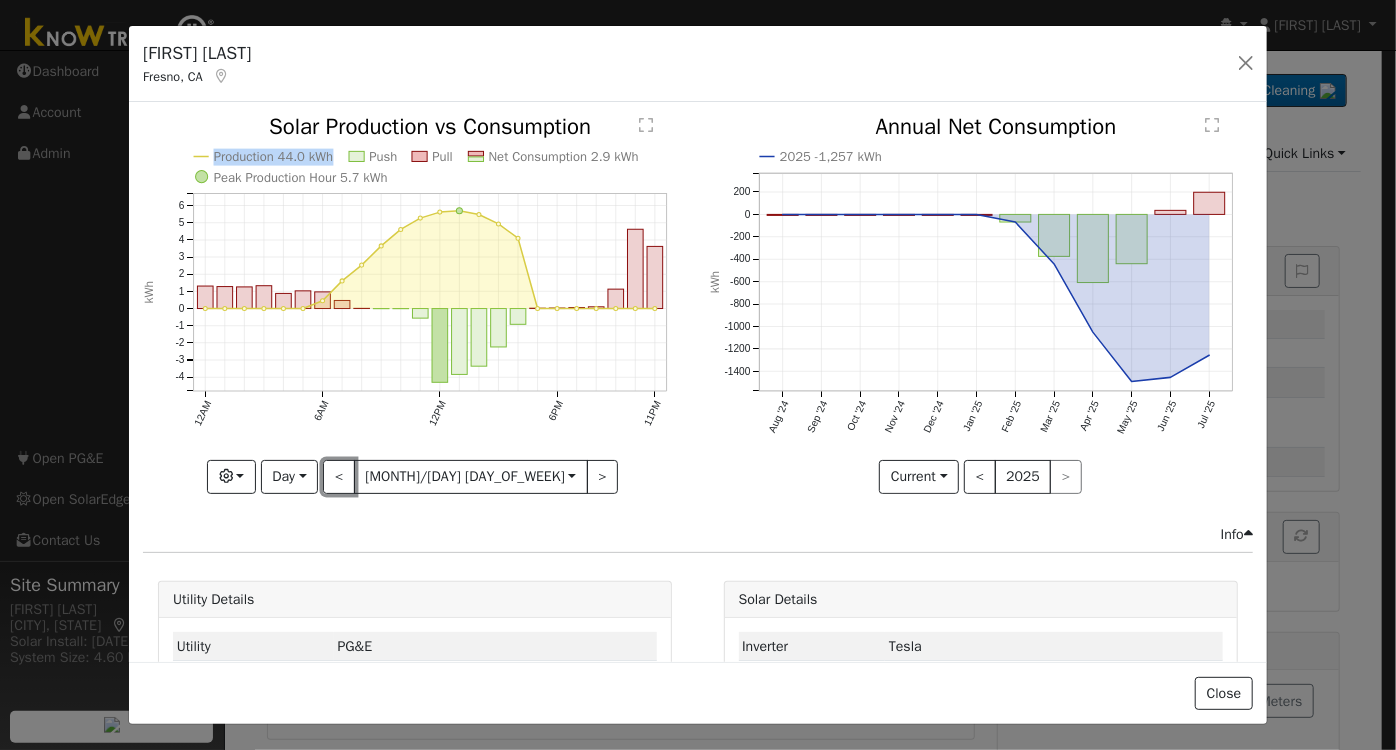 click on "<" at bounding box center (339, 477) 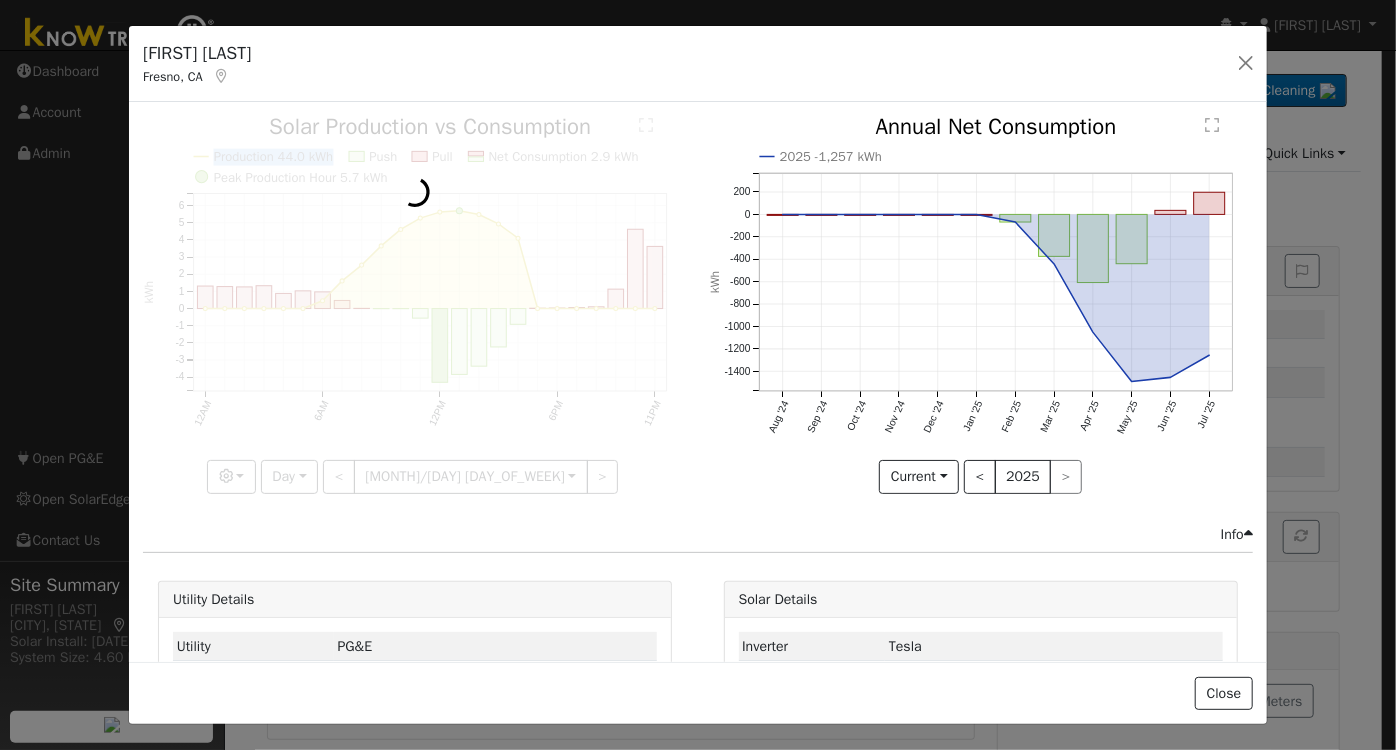 click at bounding box center (415, 304) 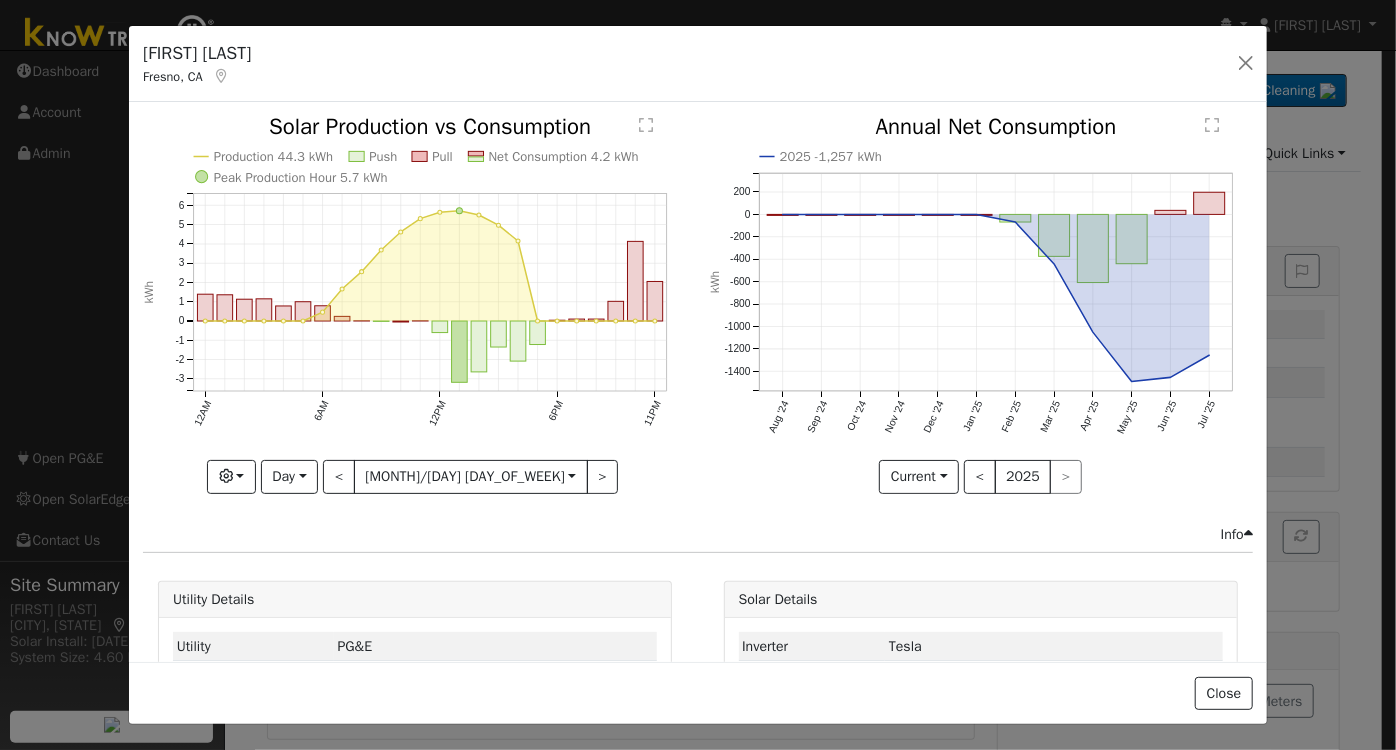 click at bounding box center [415, 304] 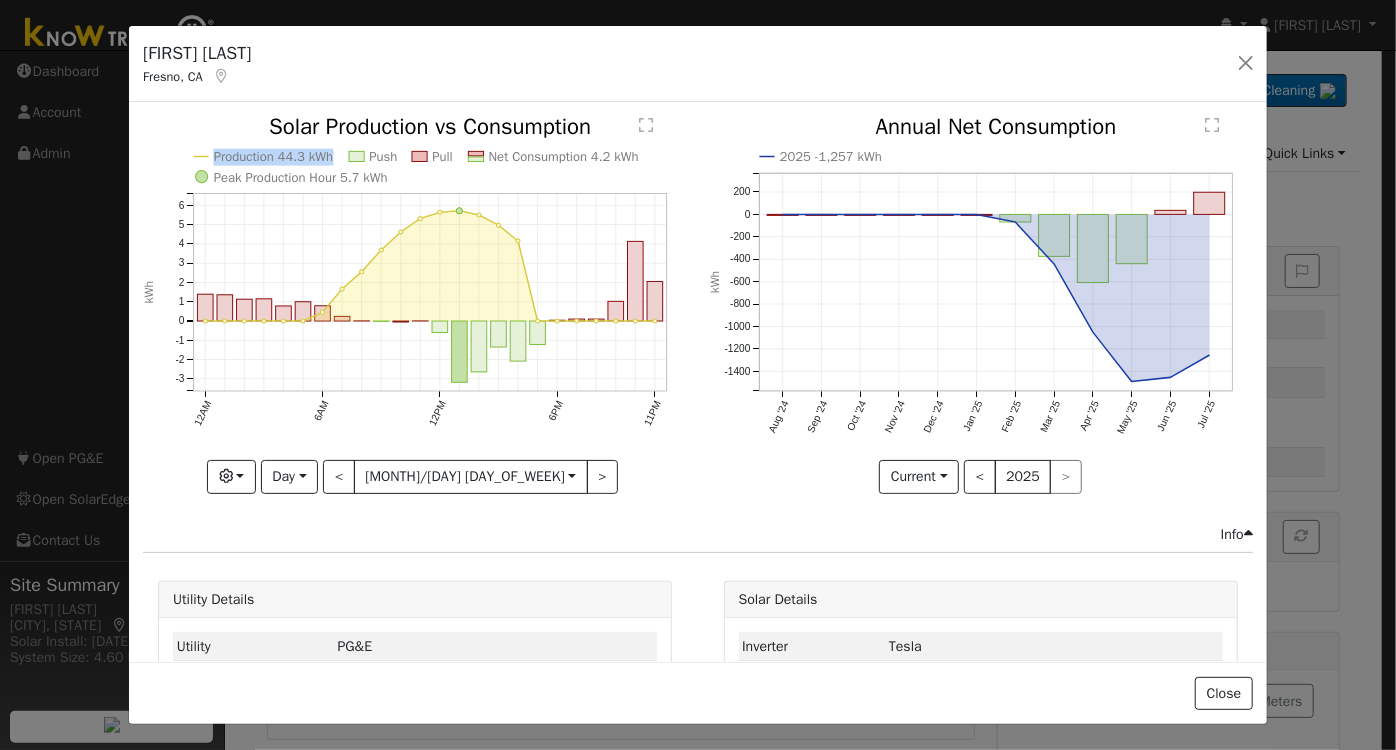click on "Push Pull Net Consumption 4.2 kWh Peak Production Hour 5.7 kWh 12AM 6AM 12PM 6PM 11PM -3 -2 -1 0 1 2 3 4 5 6  Solar Production vs Consumption kWh onclick="" onclick="" onclick="" onclick="" onclick="" onclick="" onclick="" onclick="" onclick="" onclick="" onclick="" onclick="" onclick="" onclick="" onclick="" onclick="" onclick="" onclick="" onclick="" onclick="" onclick="" onclick="" onclick="" onclick="" onclick="" onclick="" onclick="" onclick="" onclick="" onclick="" onclick="" onclick="" onclick="" onclick="" onclick="" onclick="" onclick="" onclick="" onclick="" onclick="" onclick="" onclick="" onclick="" onclick="" onclick="" onclick="" onclick="" onclick="" Graphs Solar Production Previous Year Estimated Production Previous Year Consumption Previous Year Total Consumption Previous Year Cumulative Consumption Previous Year Options Weather °F kWh $ Net Push/Pull Previous Year Period Day Day Week Month Year Custom < [MONTH]/[DAY] [DAY_OF_WEEK]  [DATE] >" 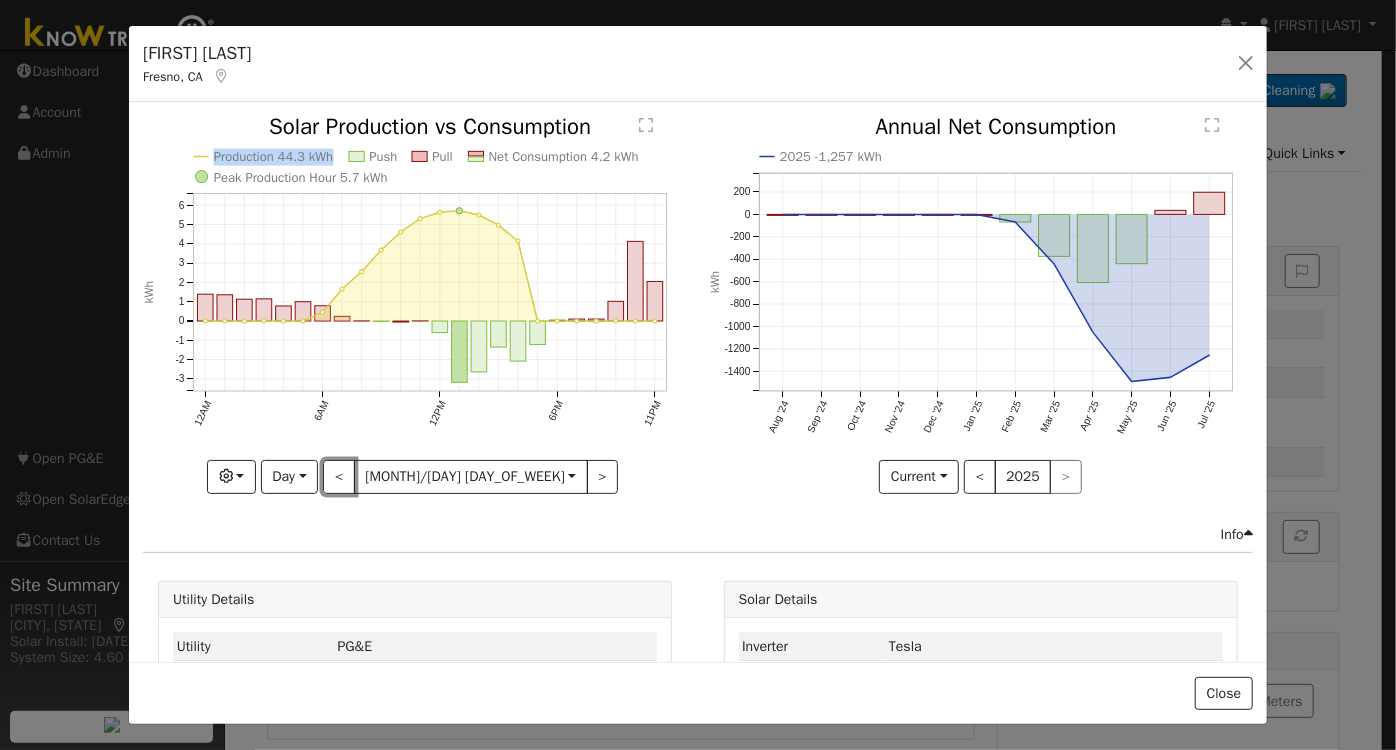 click on "<" at bounding box center [339, 477] 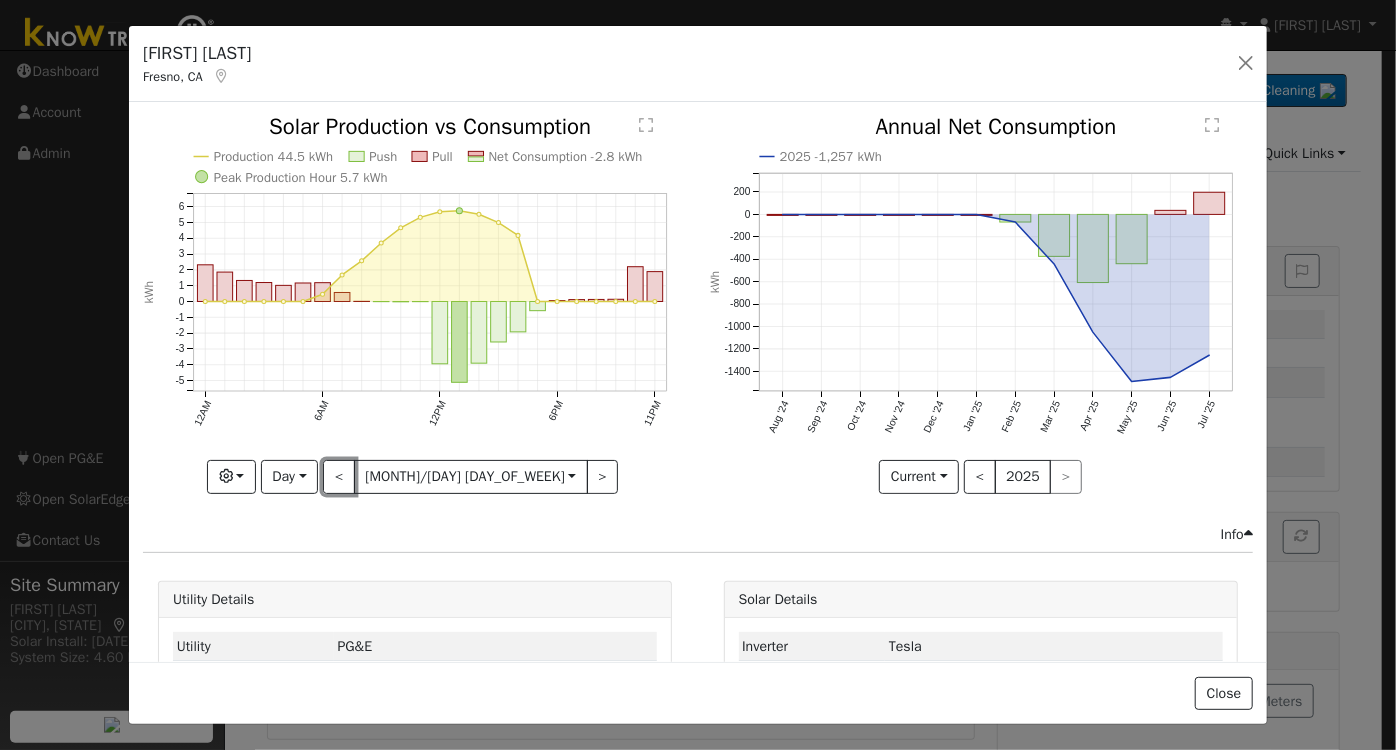 click on "<" at bounding box center (339, 477) 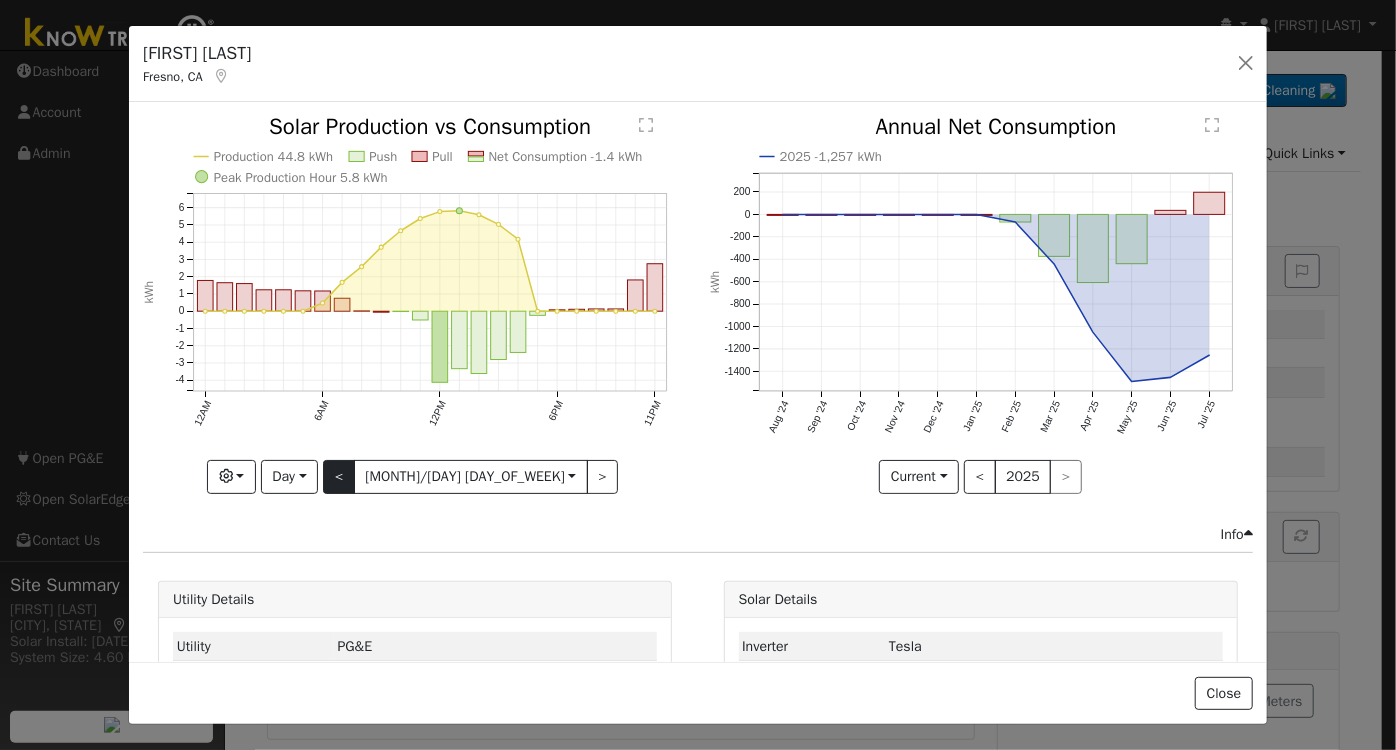 click on "Push Pull Net Consumption -1.4 kWh Peak Production Hour 5.8 kWh 12AM 6AM 12PM 6PM 11PM -4 -3 -2 -1 0 1 2 3 4 5 6  Solar Production vs Consumption kWh onclick="" onclick="" onclick="" onclick="" onclick="" onclick="" onclick="" onclick="" onclick="" onclick="" onclick="" onclick="" onclick="" onclick="" onclick="" onclick="" onclick="" onclick="" onclick="" onclick="" onclick="" onclick="" onclick="" onclick="" onclick="" onclick="" onclick="" onclick="" onclick="" onclick="" onclick="" onclick="" onclick="" onclick="" onclick="" onclick="" onclick="" onclick="" onclick="" onclick="" onclick="" onclick="" onclick="" onclick="" onclick="" onclick="" onclick="" onclick="" Graphs Solar Production Previous Year Estimated Production Previous Year Consumption Previous Year Total Consumption Previous Year Cumulative Consumption Previous Year Options Weather °F kWh $ Net Push/Pull Previous Year Period Day Day Week Month Year Custom < [MONTH]/[DAY] [DAY_OF_WEEK]  [DATE] >" 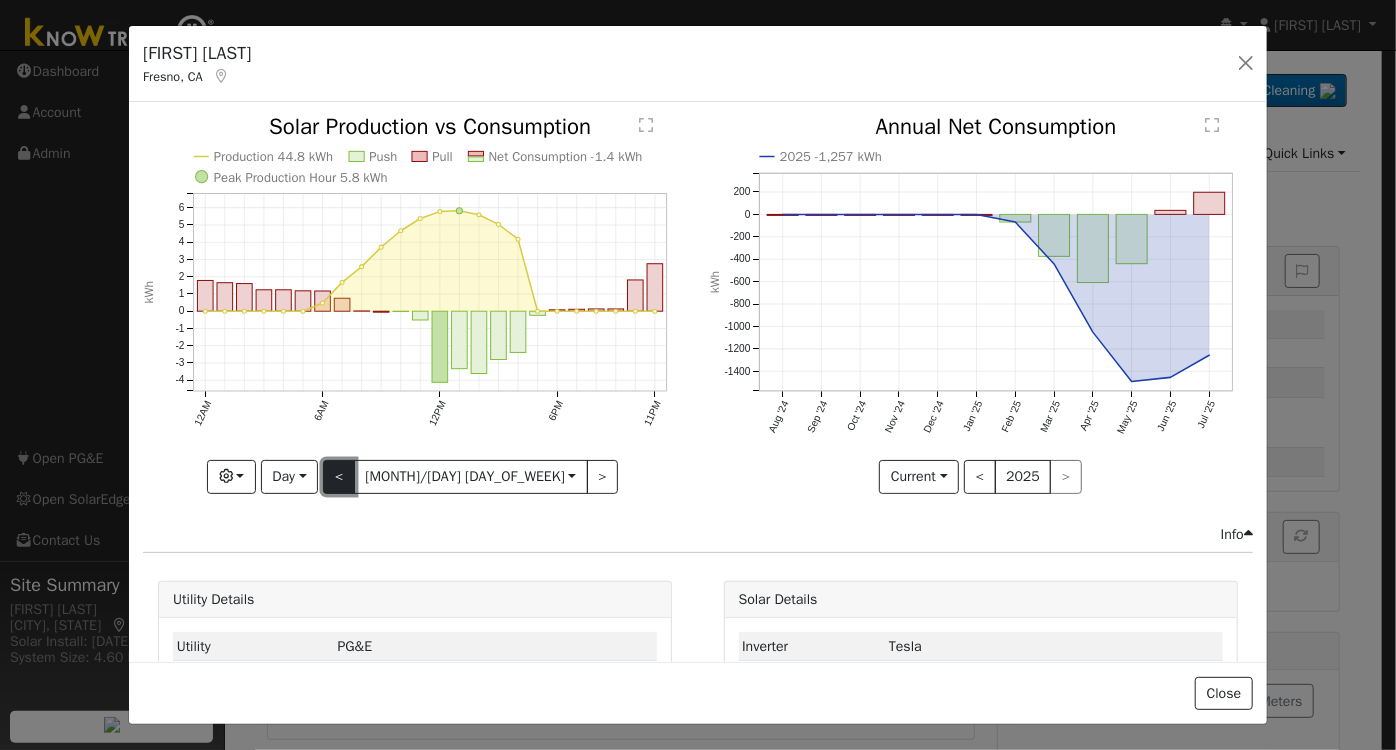 click on "<" at bounding box center (339, 477) 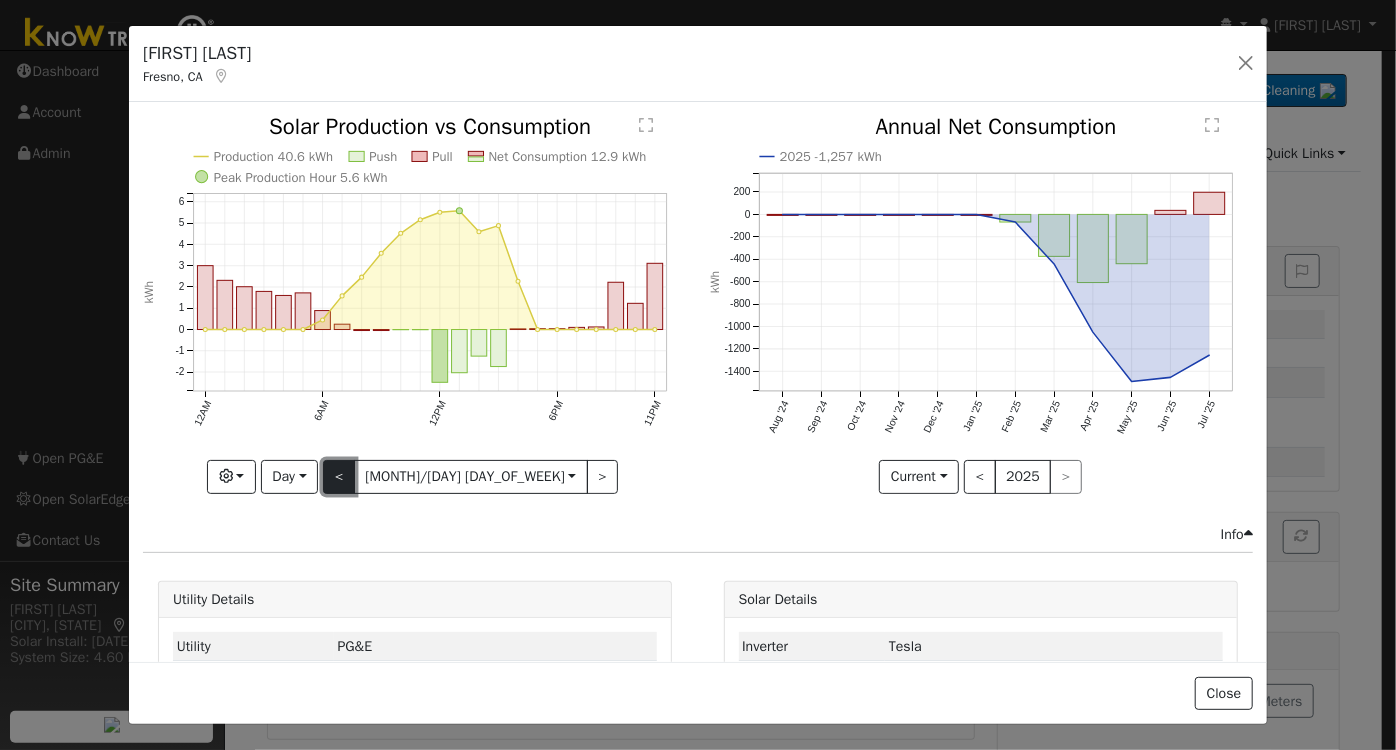 click on "<" at bounding box center [339, 477] 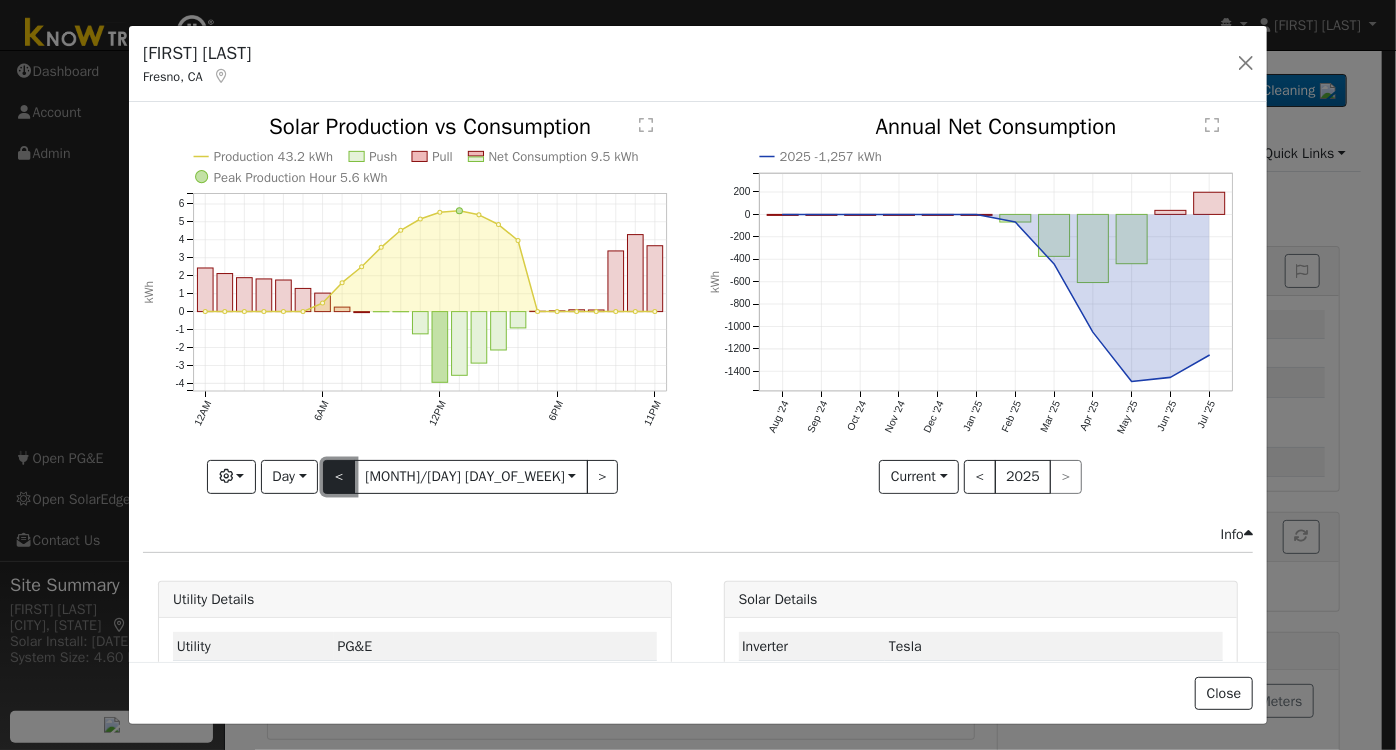 click on "<" at bounding box center (339, 477) 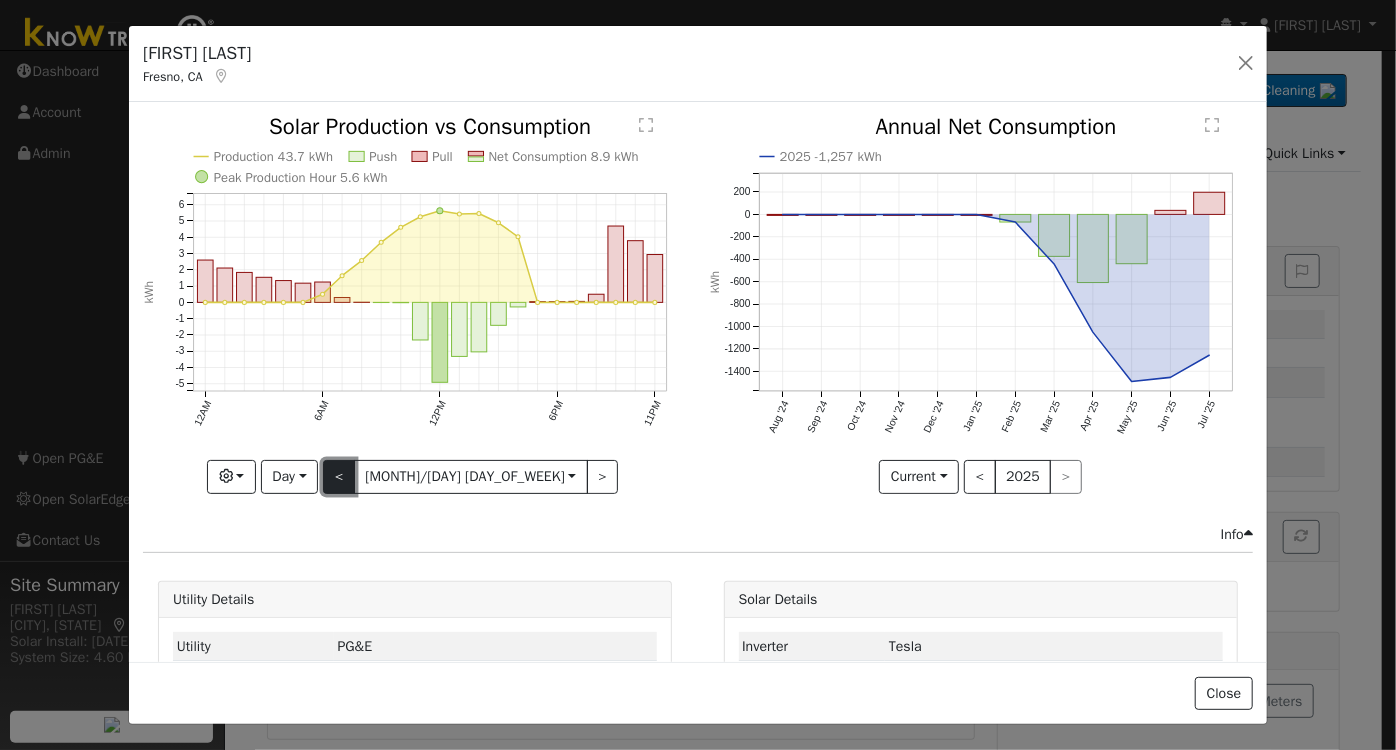click on "<" at bounding box center (339, 477) 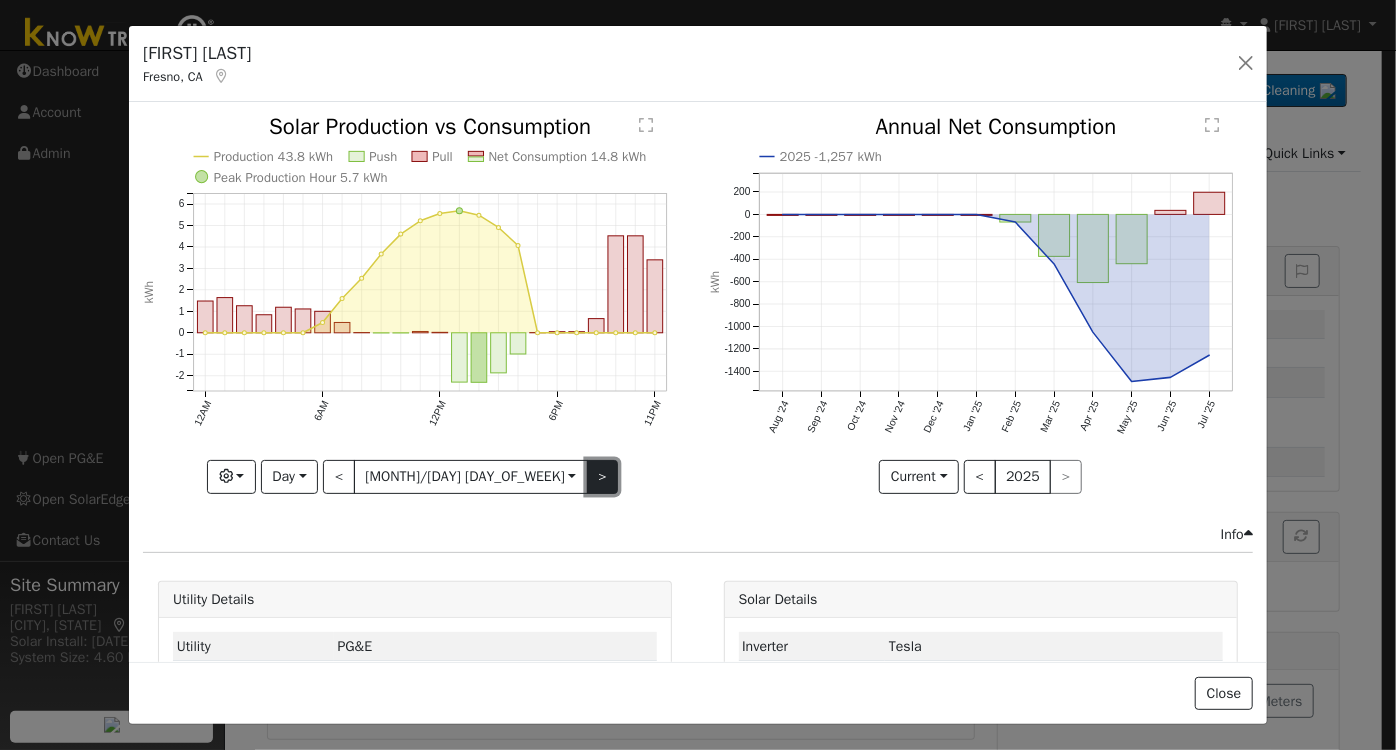 click on ">" at bounding box center [603, 477] 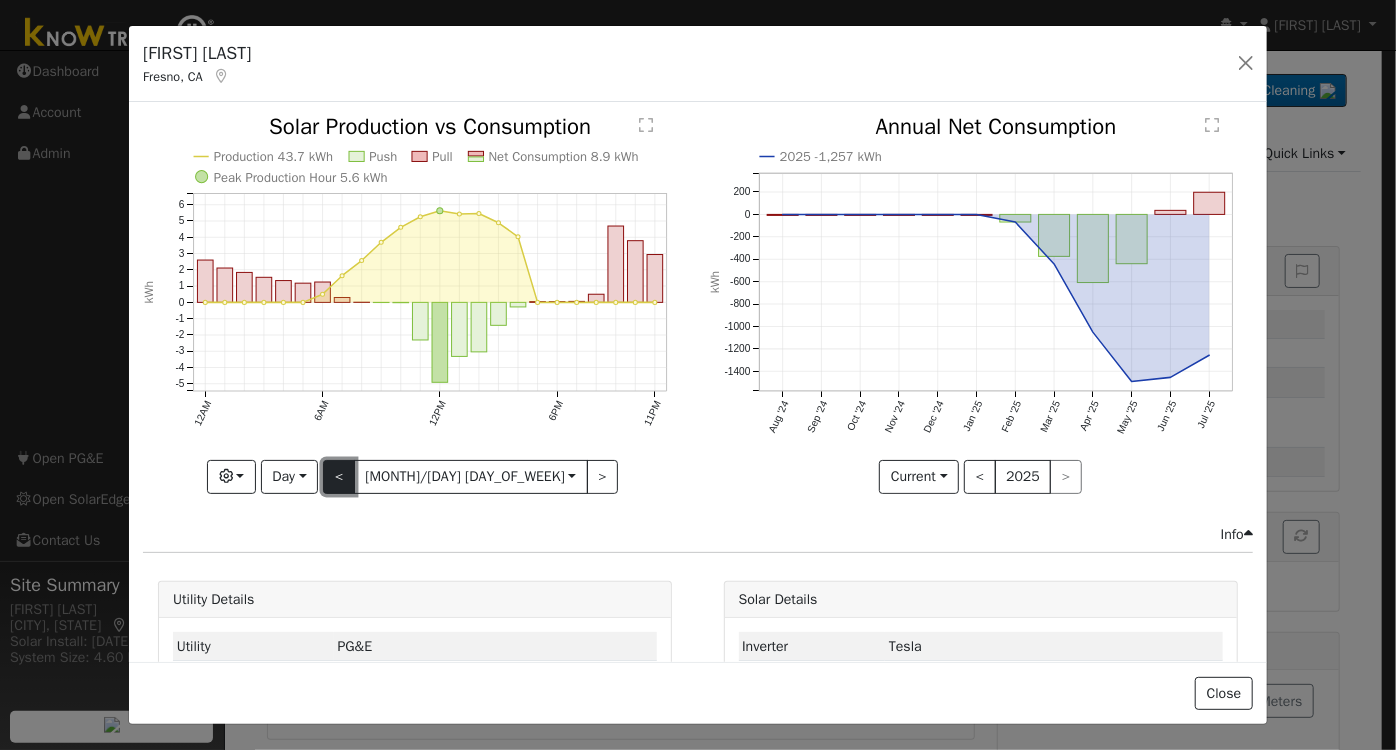 click on "<" at bounding box center (339, 477) 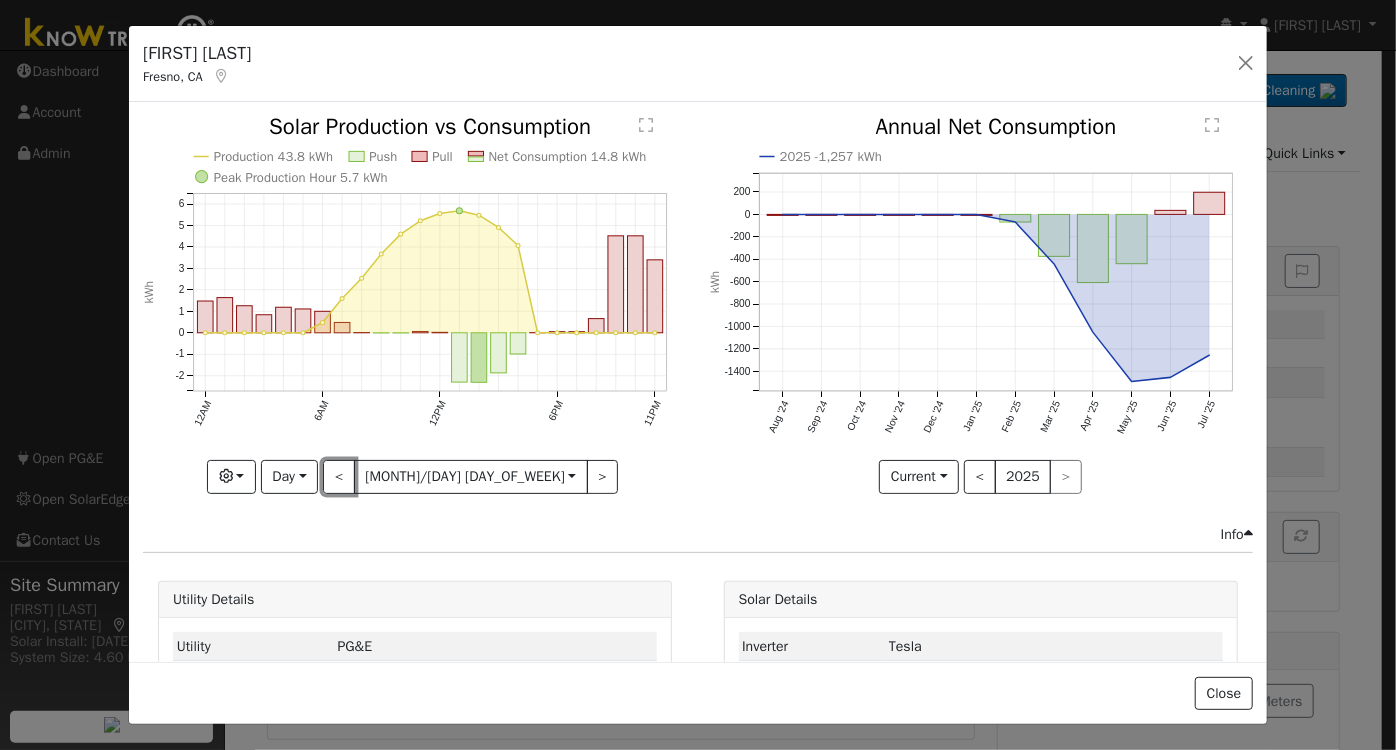 click on "<" at bounding box center [339, 477] 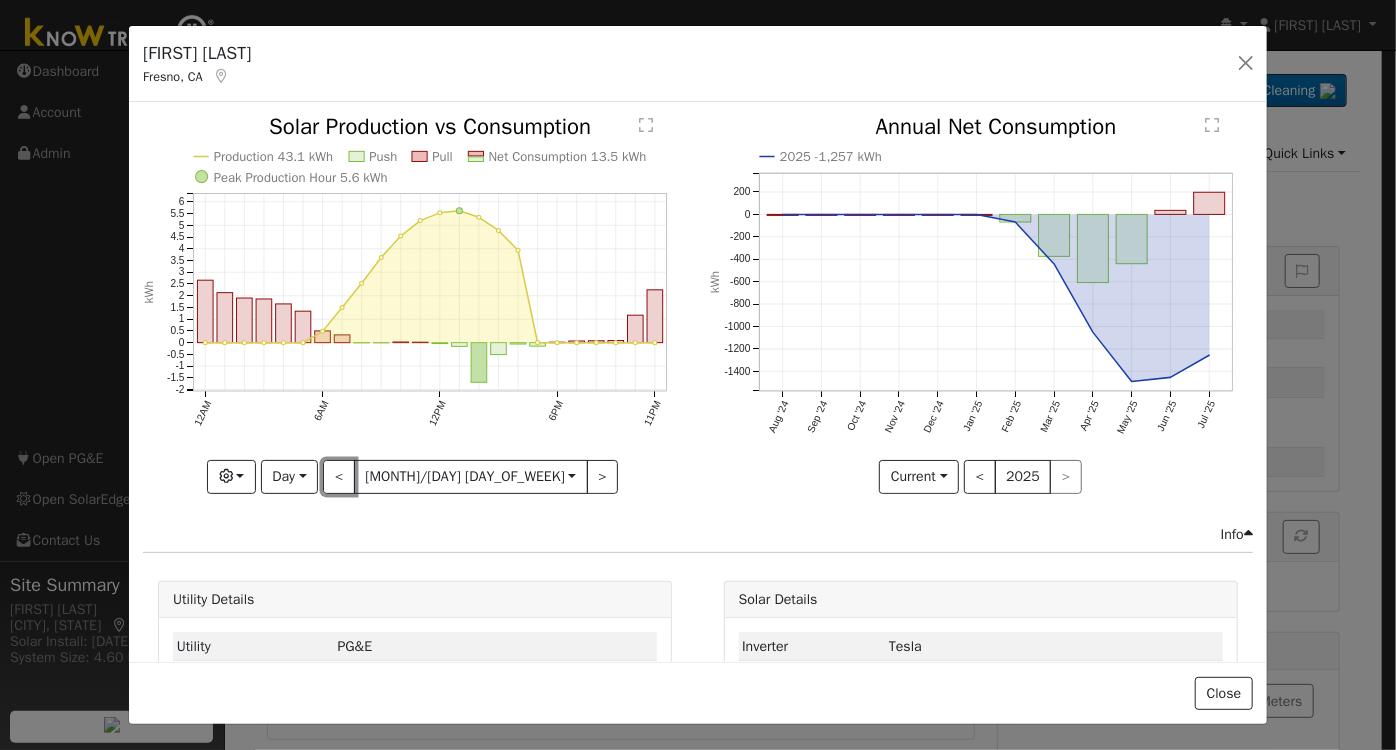 click on "<" at bounding box center (339, 477) 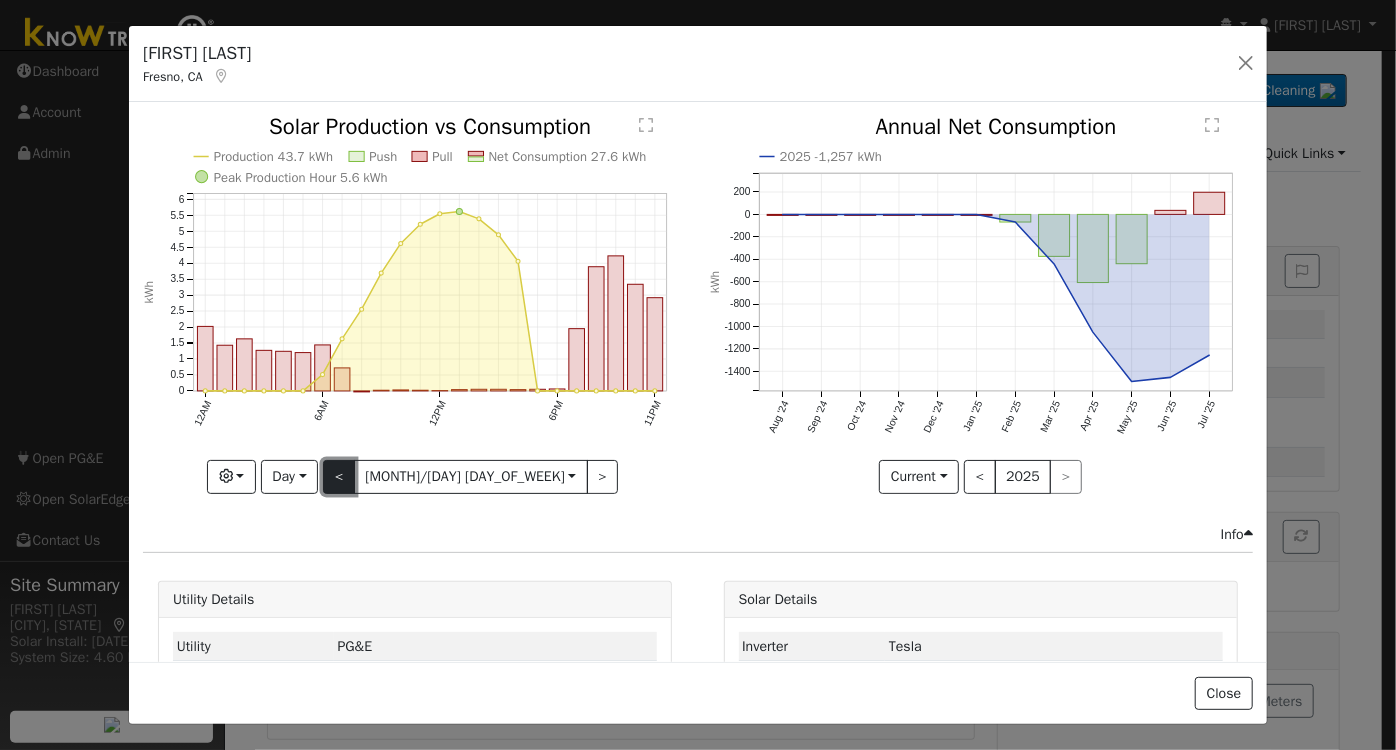 click on "<" at bounding box center (339, 477) 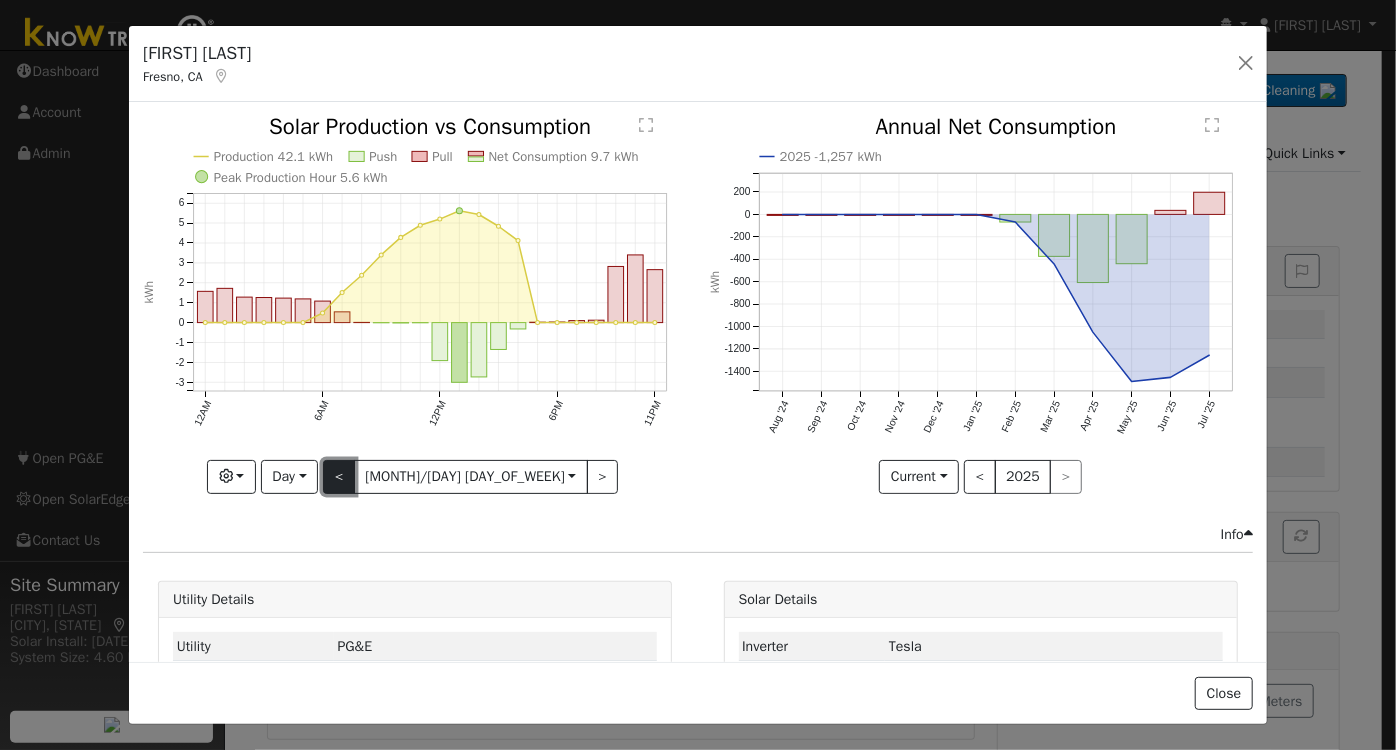 click on "<" at bounding box center (339, 477) 